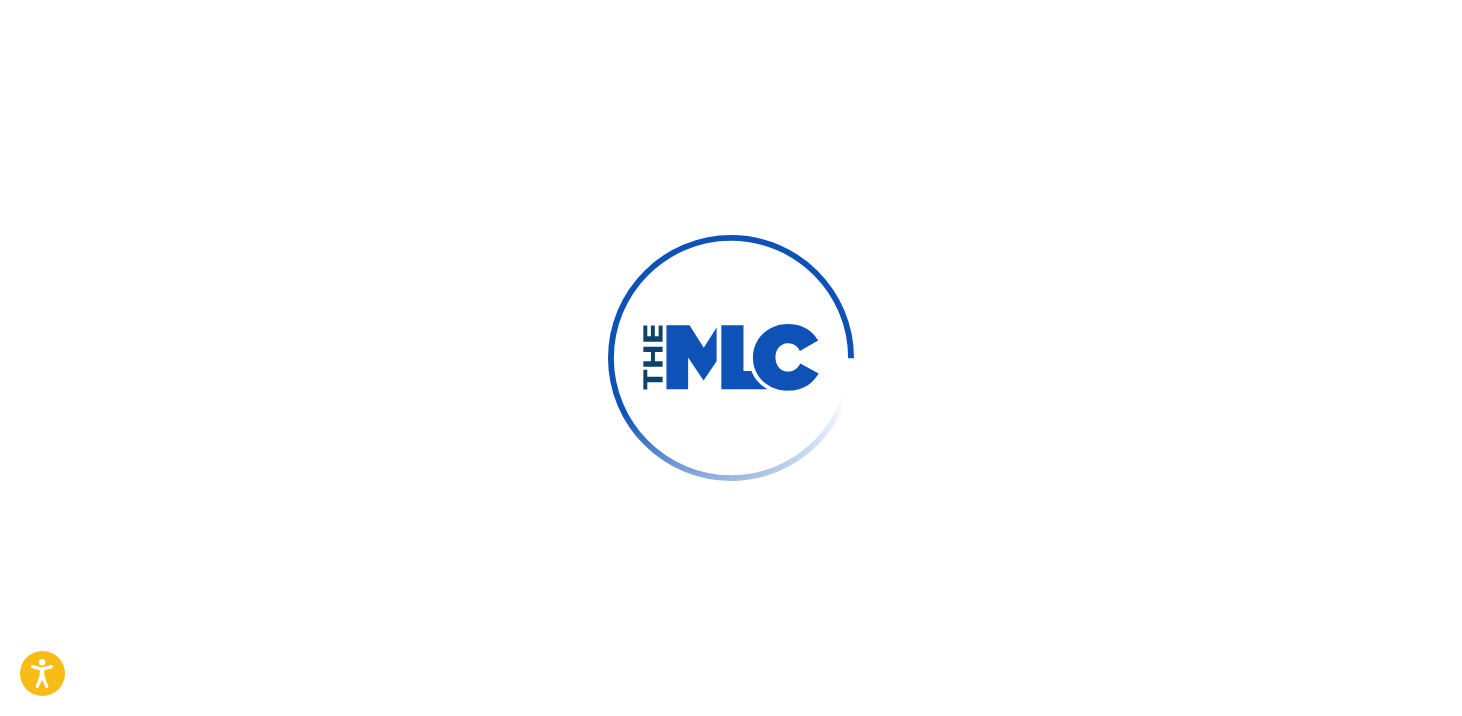 scroll, scrollTop: 0, scrollLeft: 0, axis: both 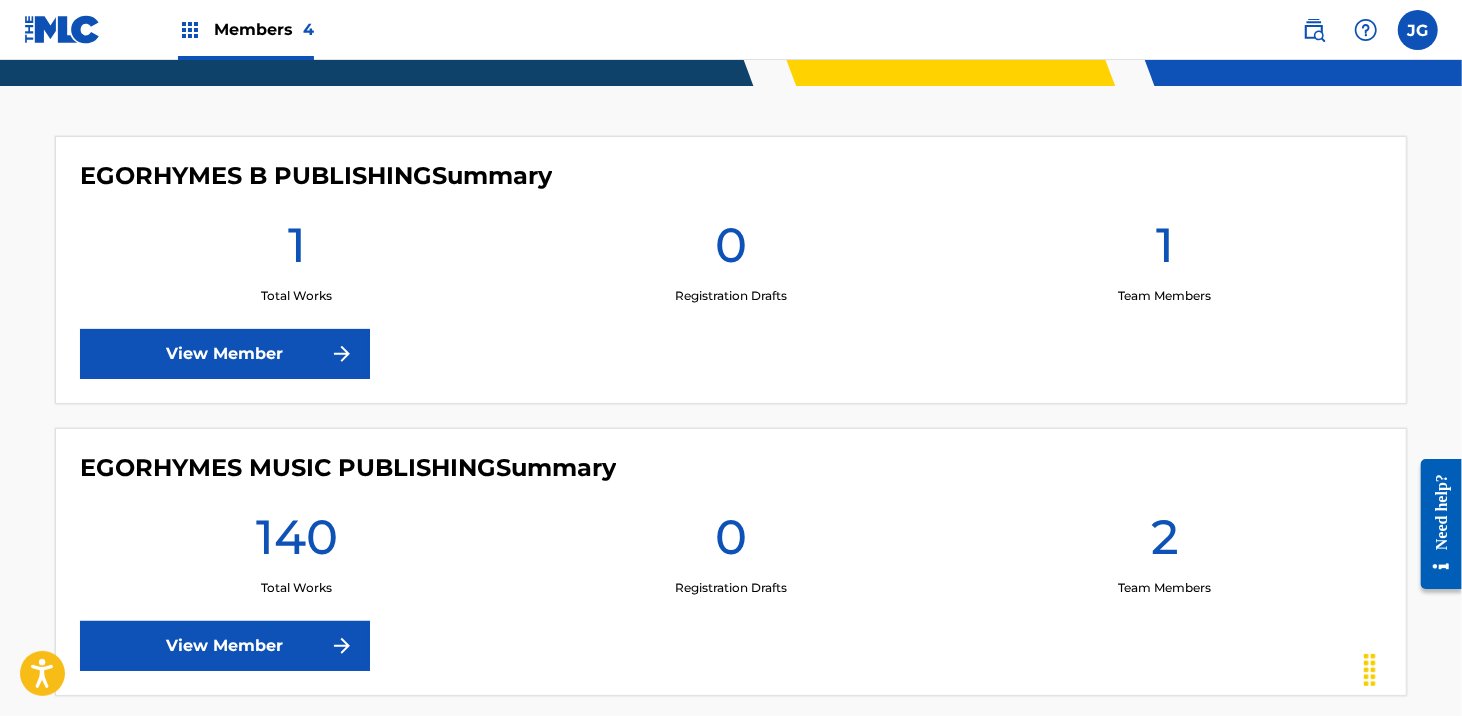 click on "View Member" at bounding box center (225, 354) 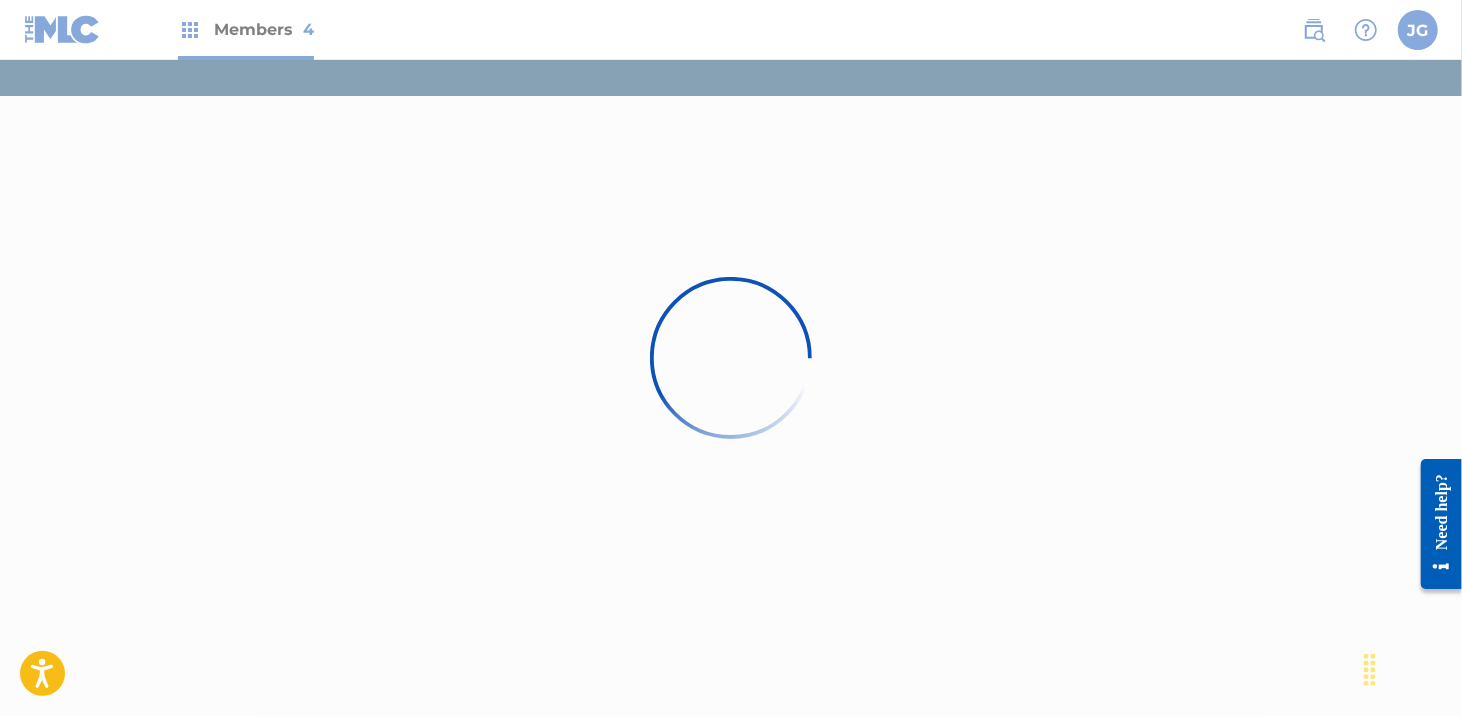 scroll, scrollTop: 0, scrollLeft: 0, axis: both 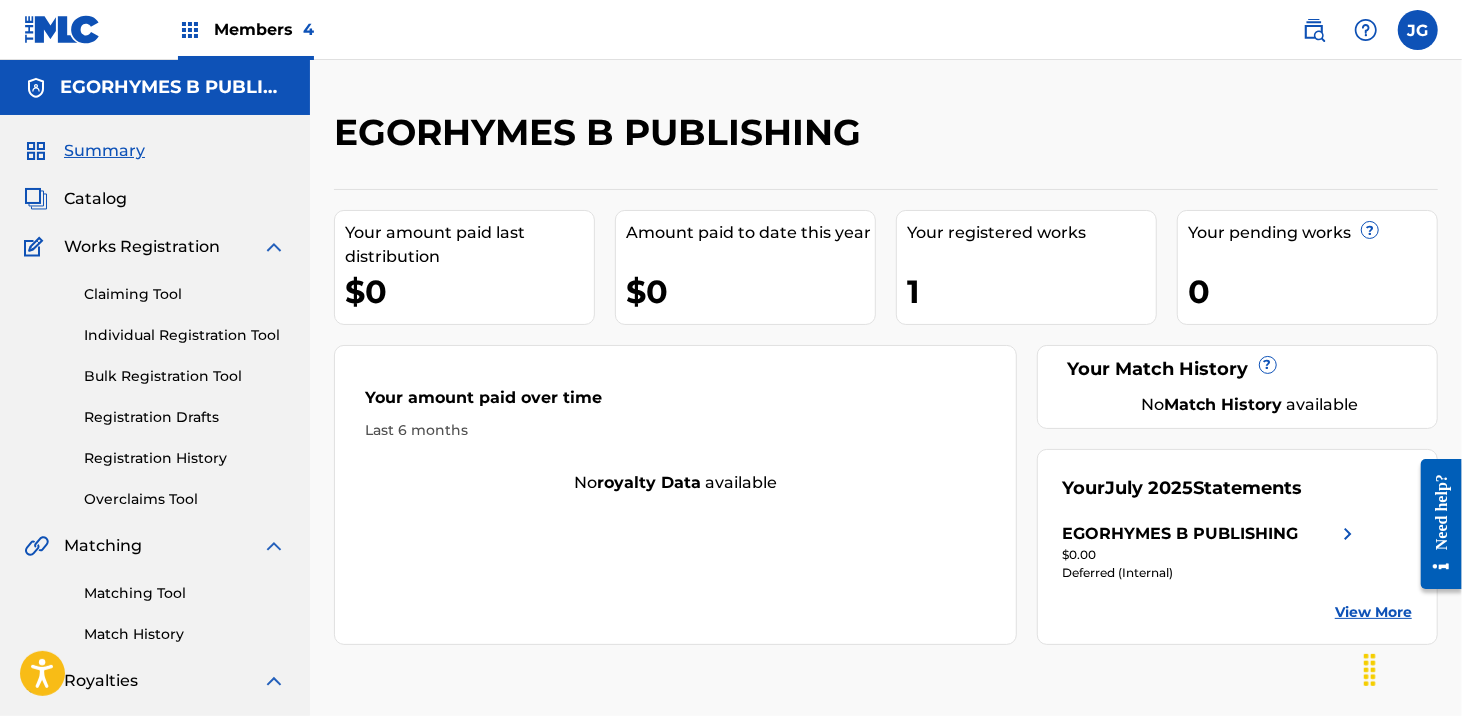 click on "Catalog" at bounding box center [95, 199] 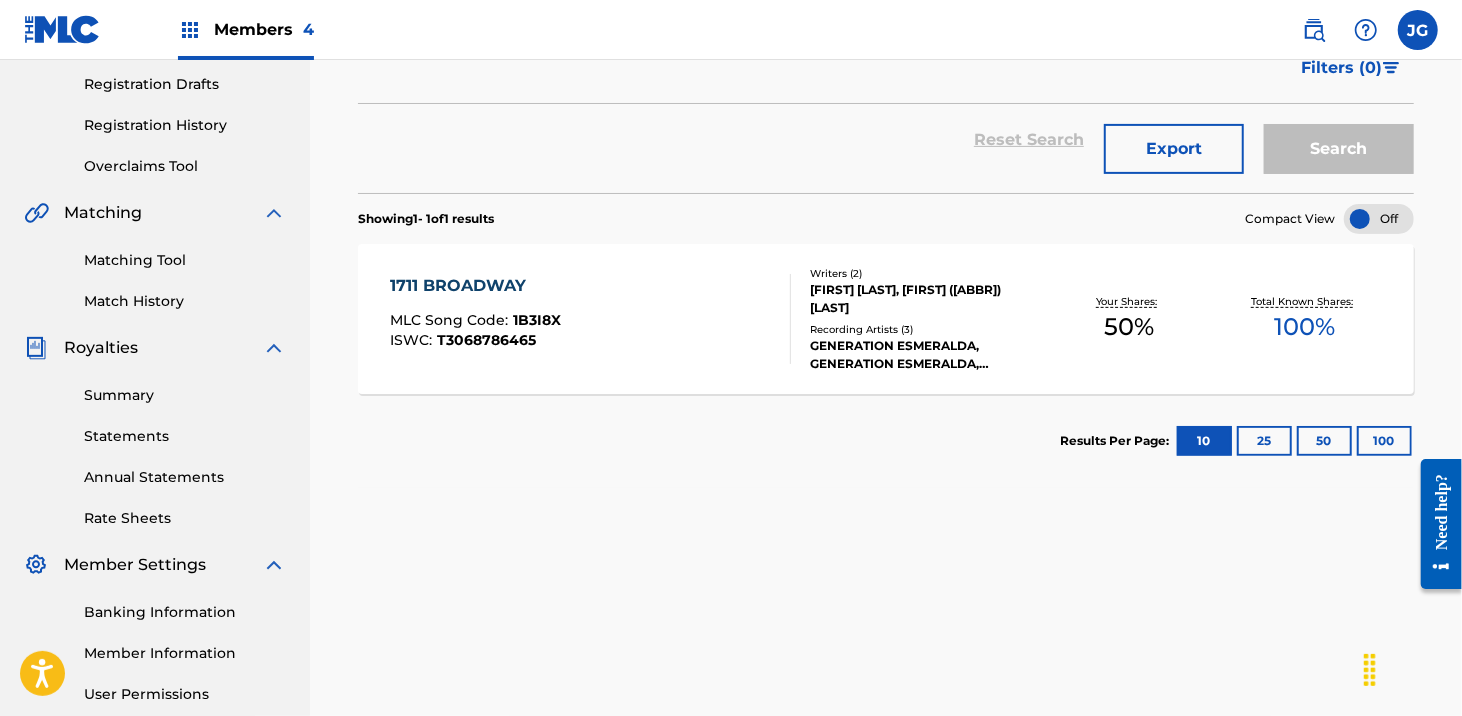 scroll, scrollTop: 0, scrollLeft: 0, axis: both 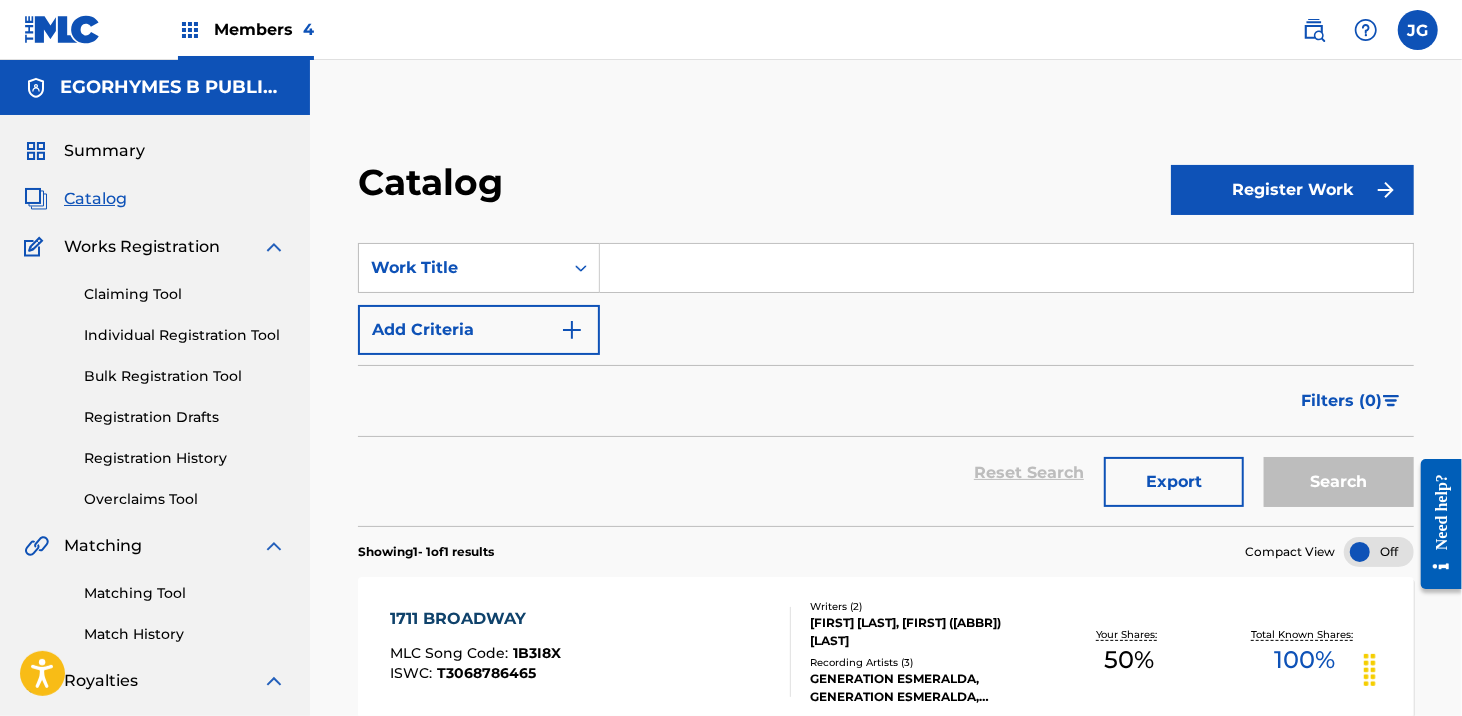 click on "Members    4" at bounding box center (264, 29) 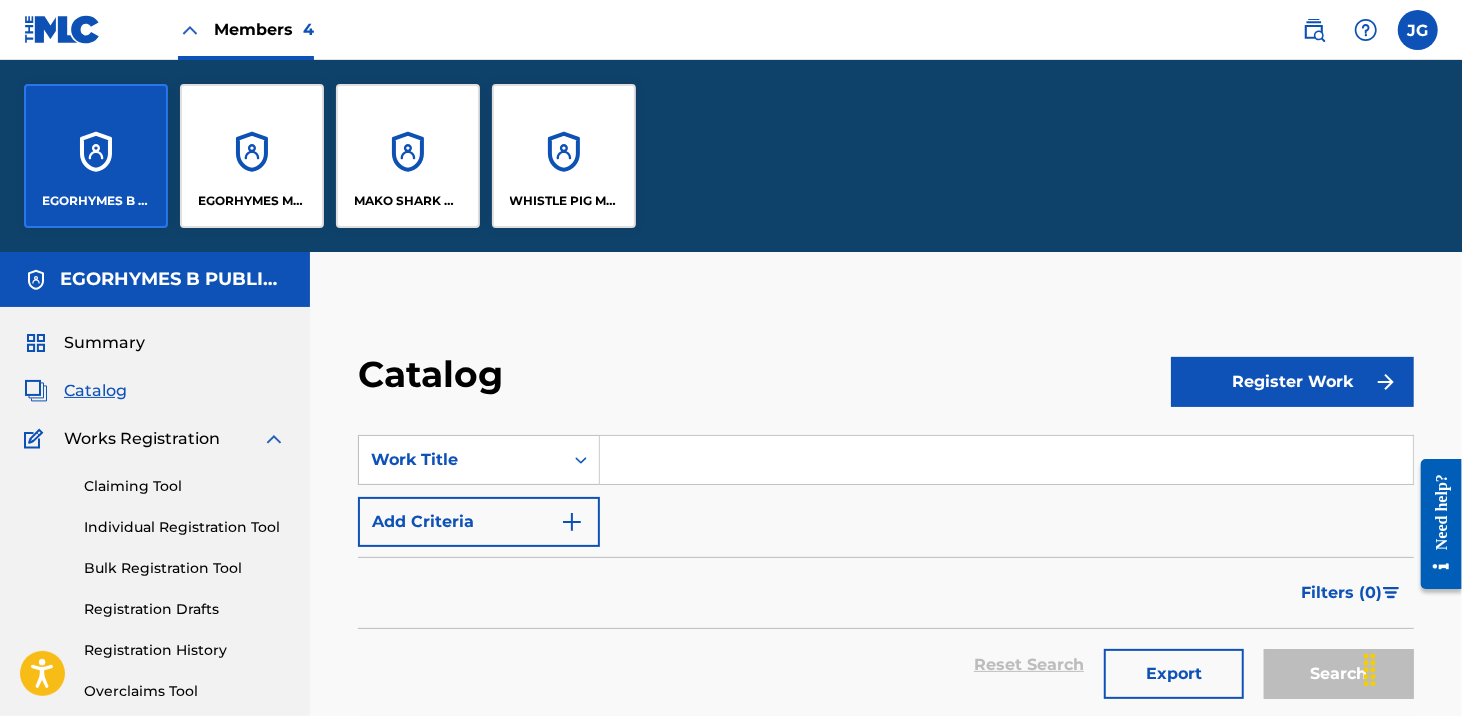 click on "EGORHYMES MUSIC PUBLISHING" at bounding box center [252, 156] 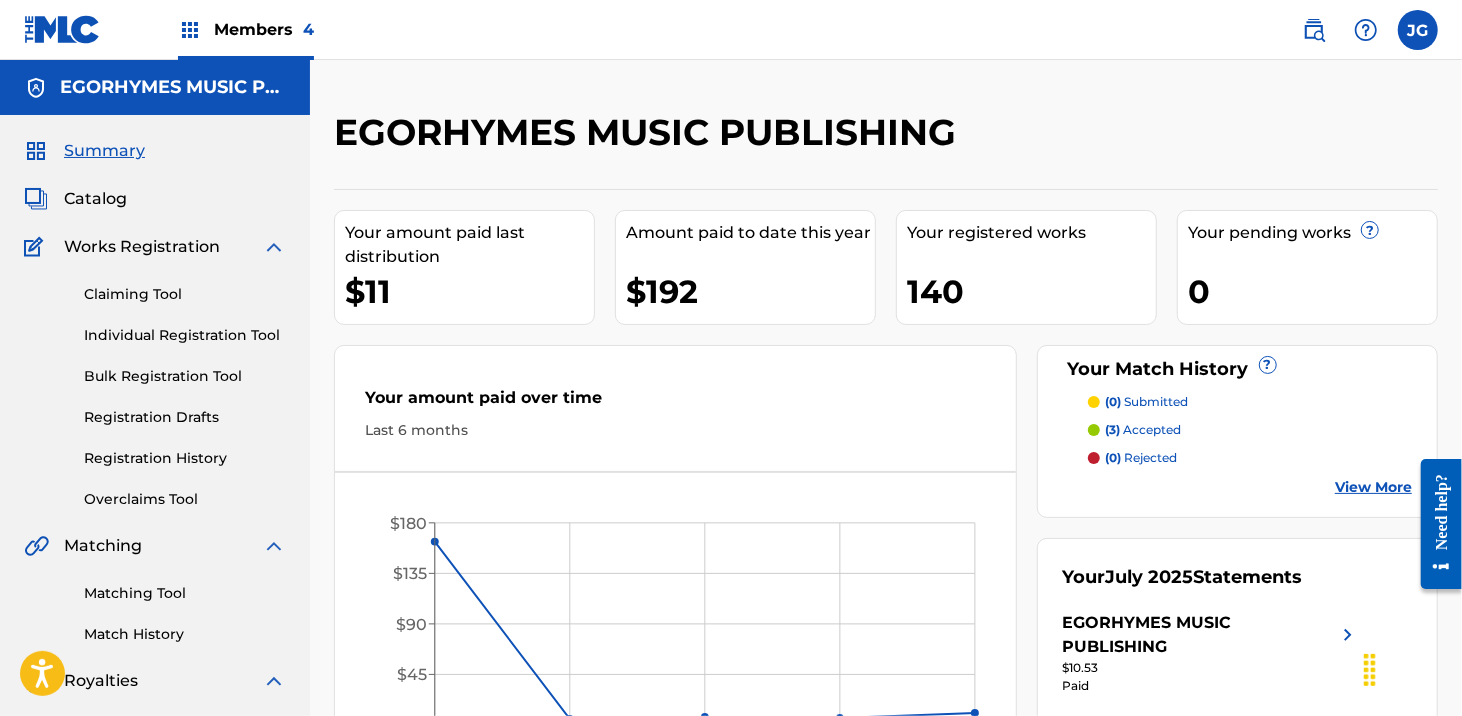 click on "Summary" at bounding box center (104, 151) 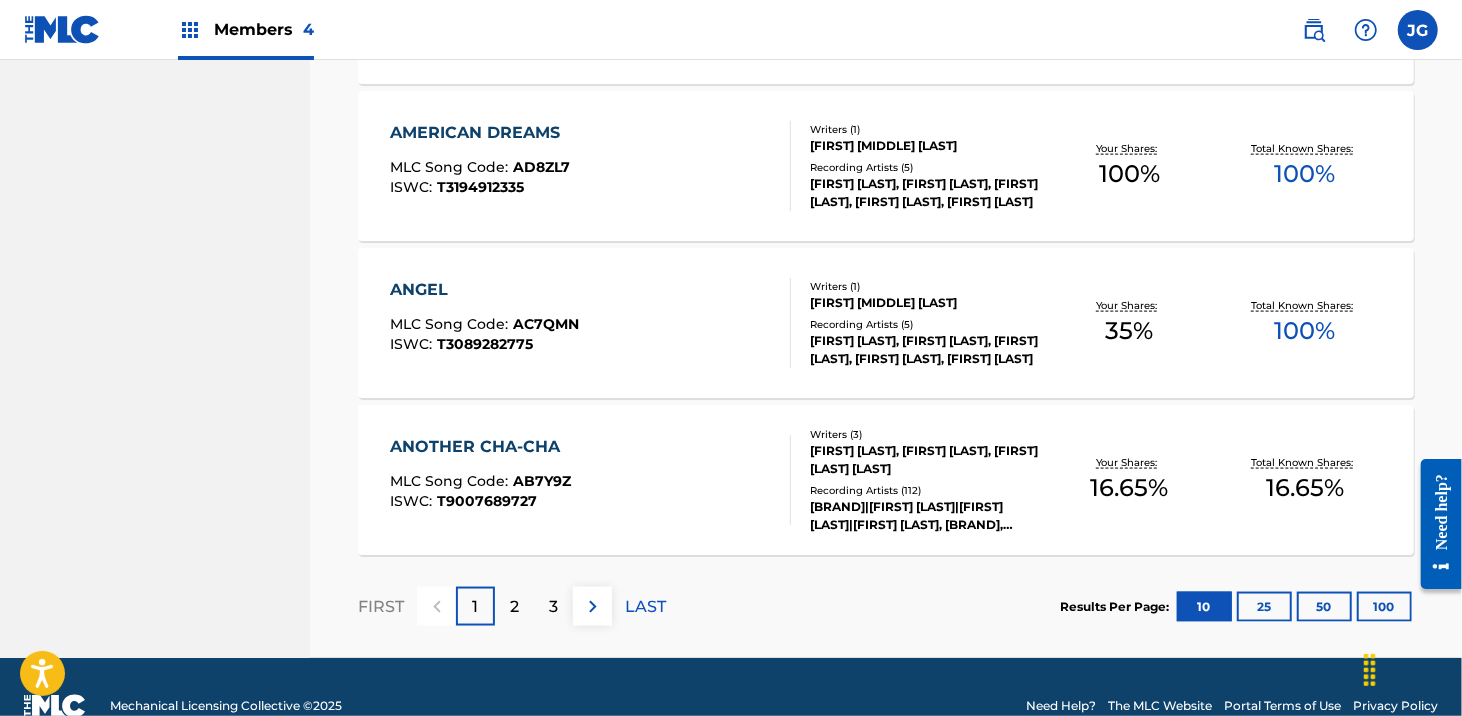 scroll, scrollTop: 1622, scrollLeft: 0, axis: vertical 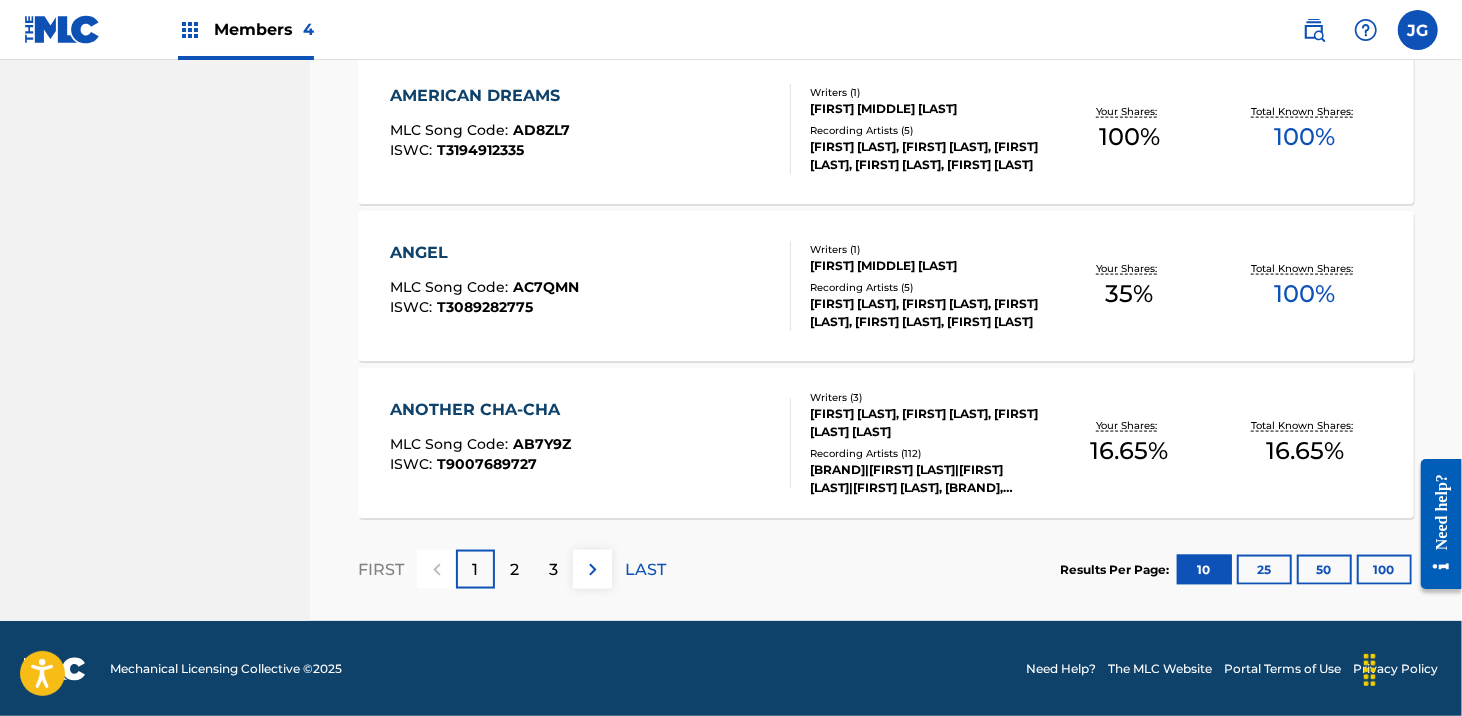 click on "2" at bounding box center (514, 569) 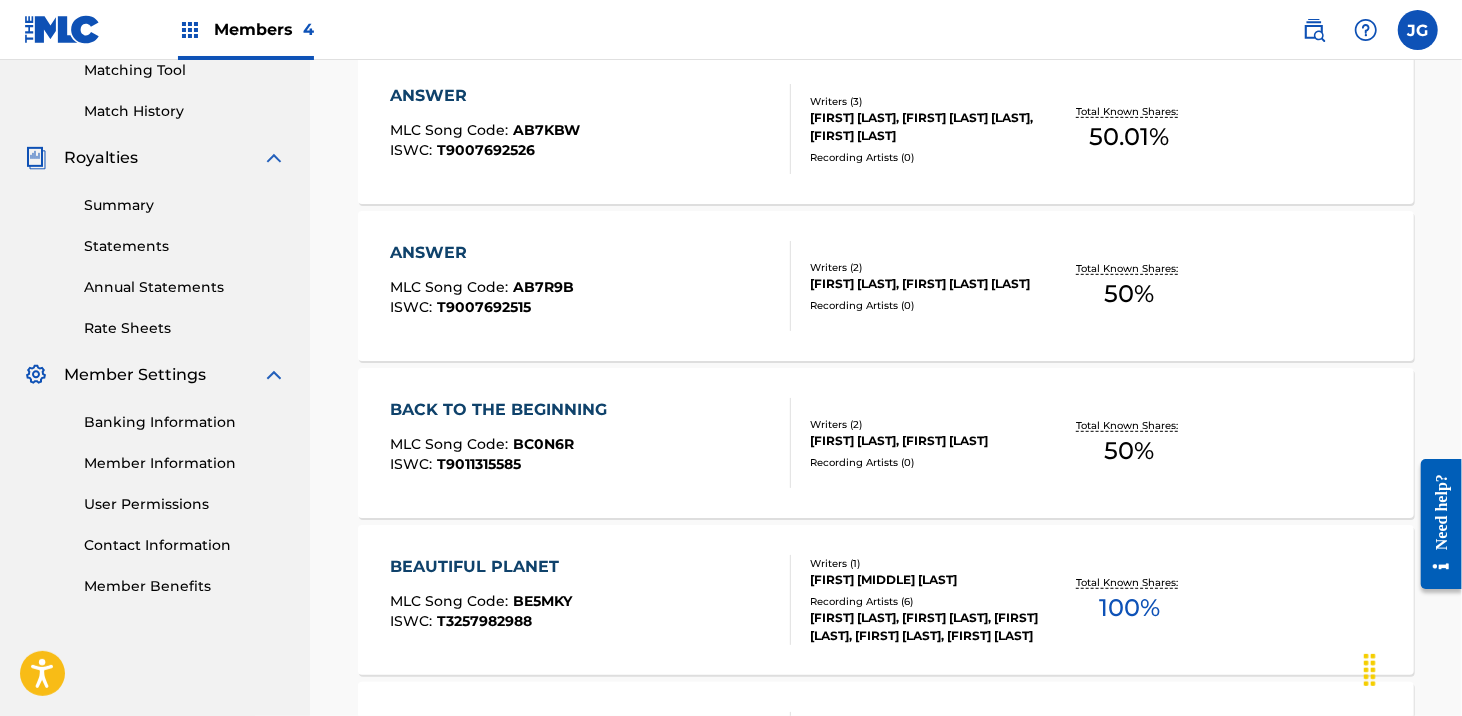 scroll, scrollTop: 1622, scrollLeft: 0, axis: vertical 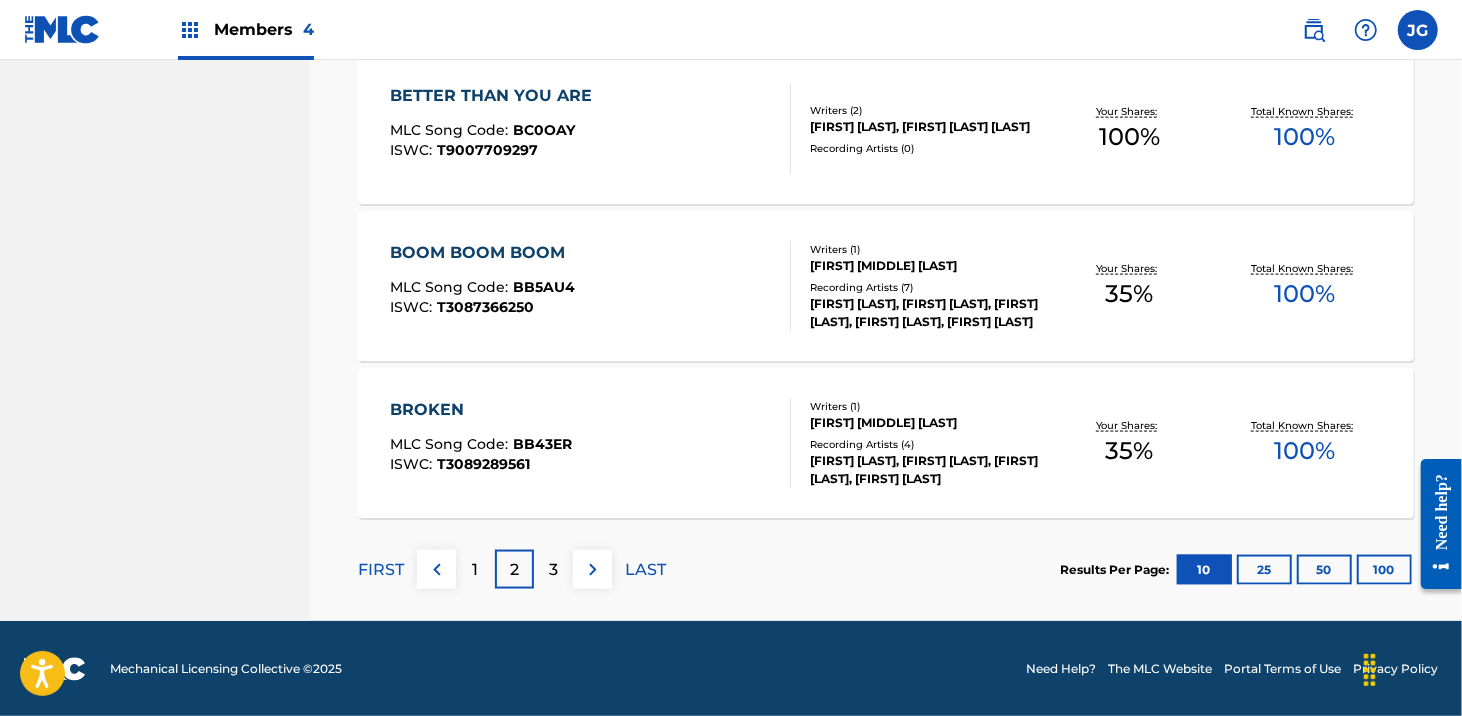 click on "3" at bounding box center [553, 570] 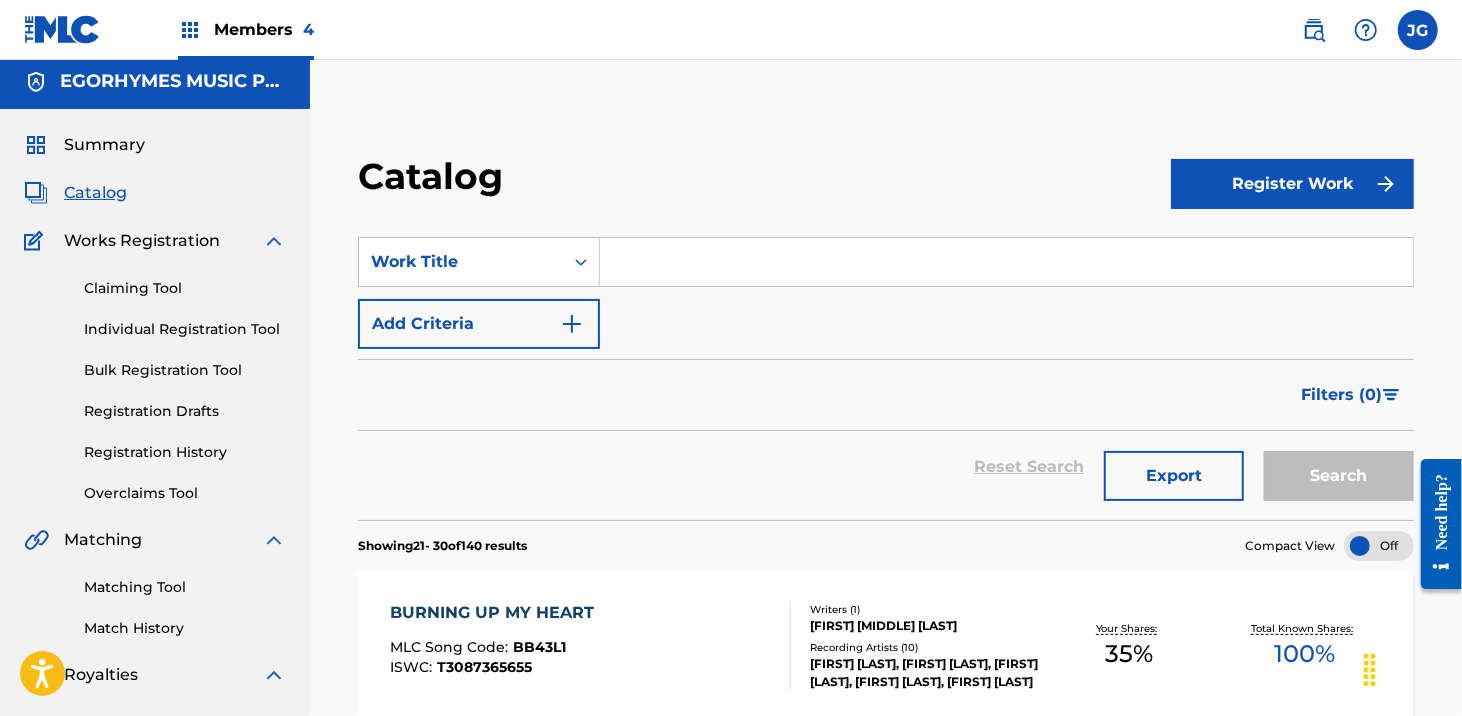 scroll, scrollTop: 0, scrollLeft: 0, axis: both 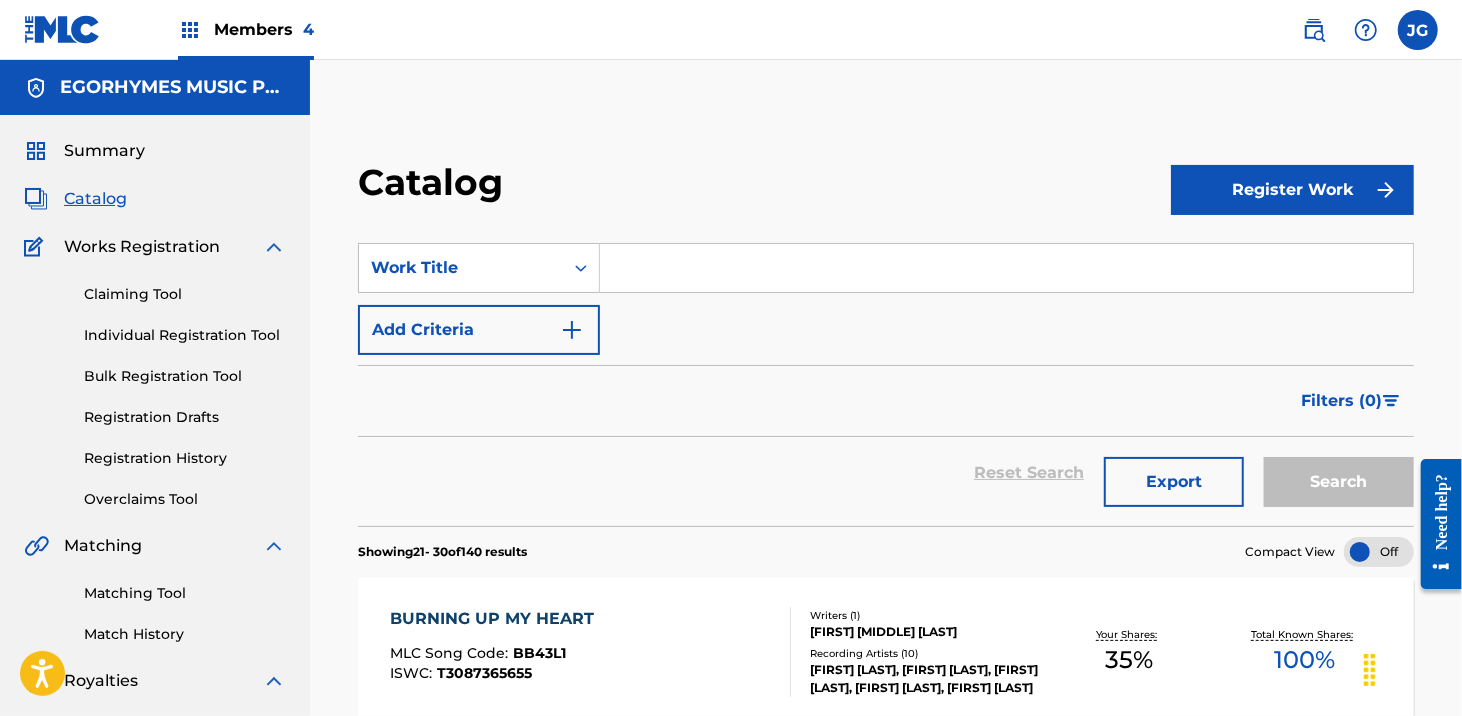 click at bounding box center [1006, 268] 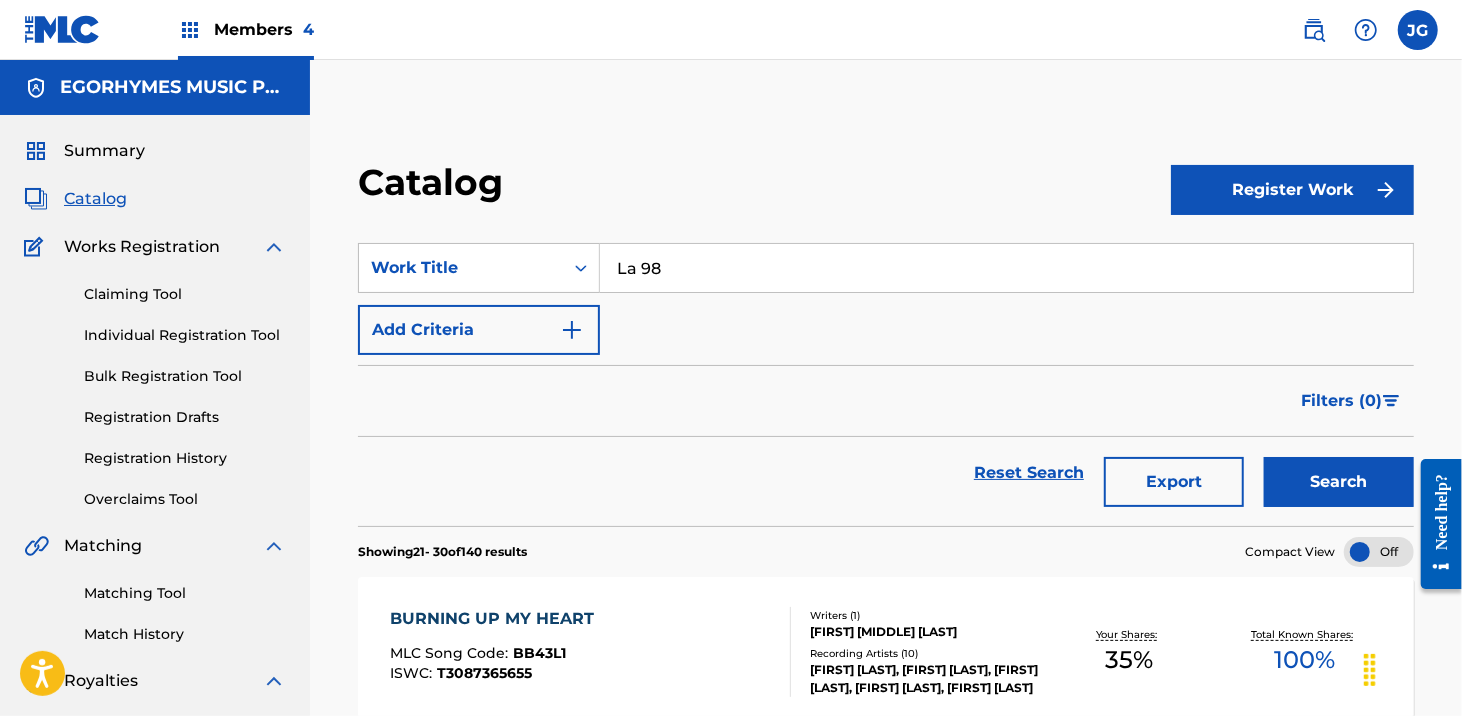 click on "La 98" at bounding box center [1006, 268] 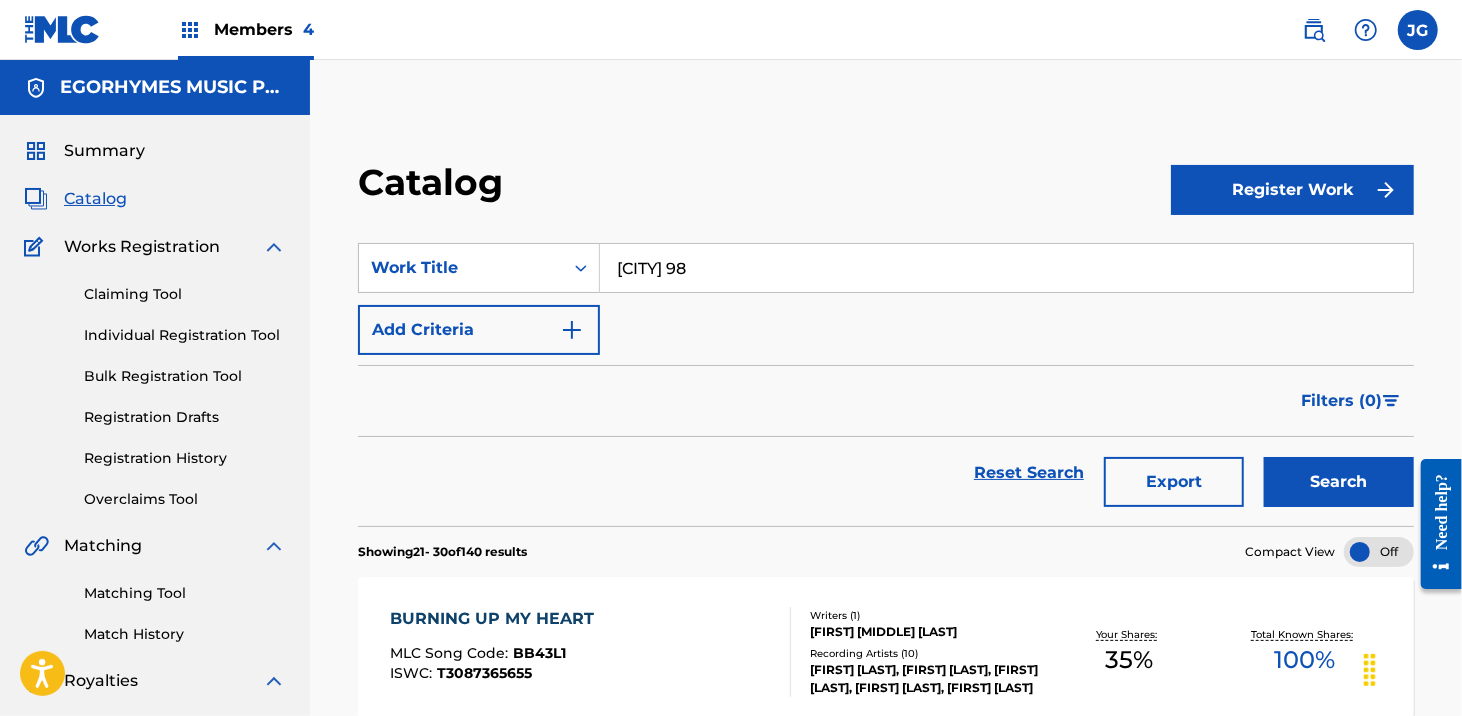 click on "LA 98" at bounding box center [1006, 268] 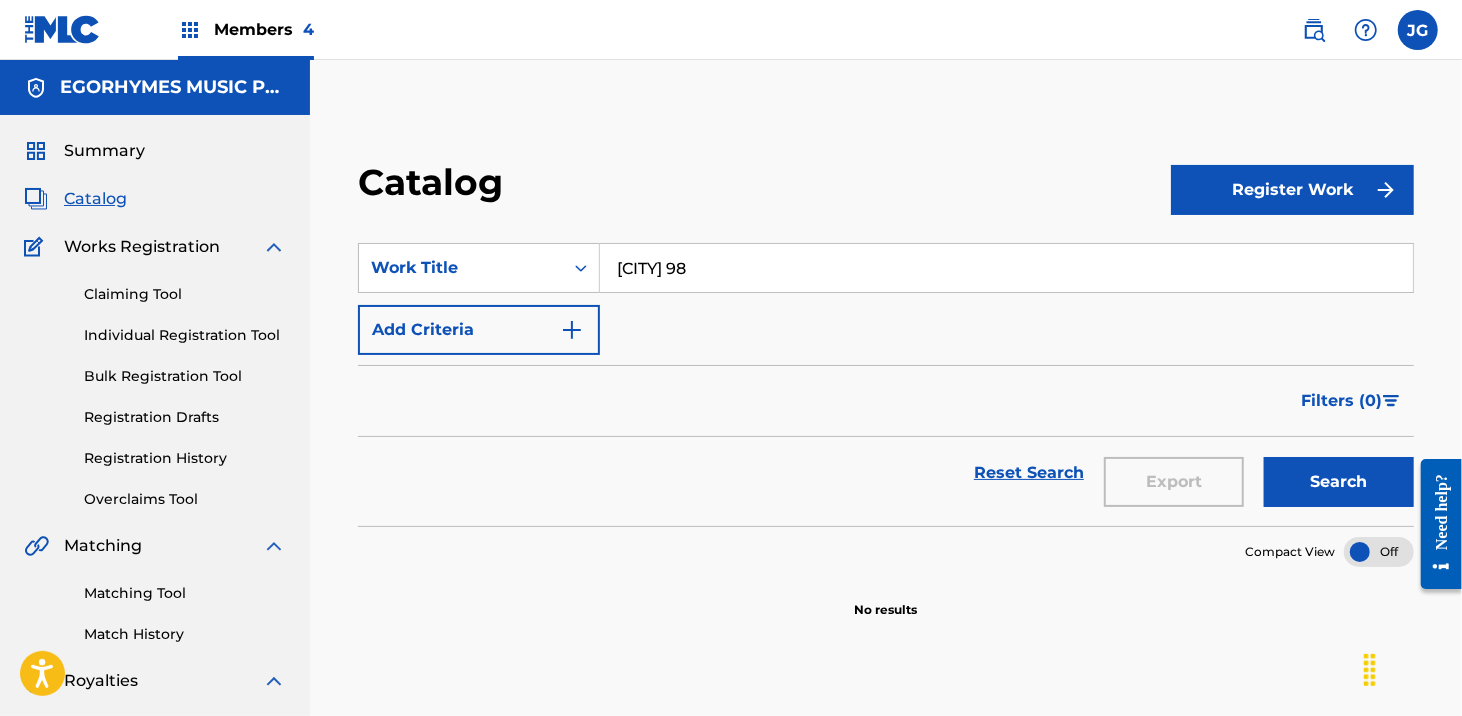 click on "Catalog" at bounding box center (95, 199) 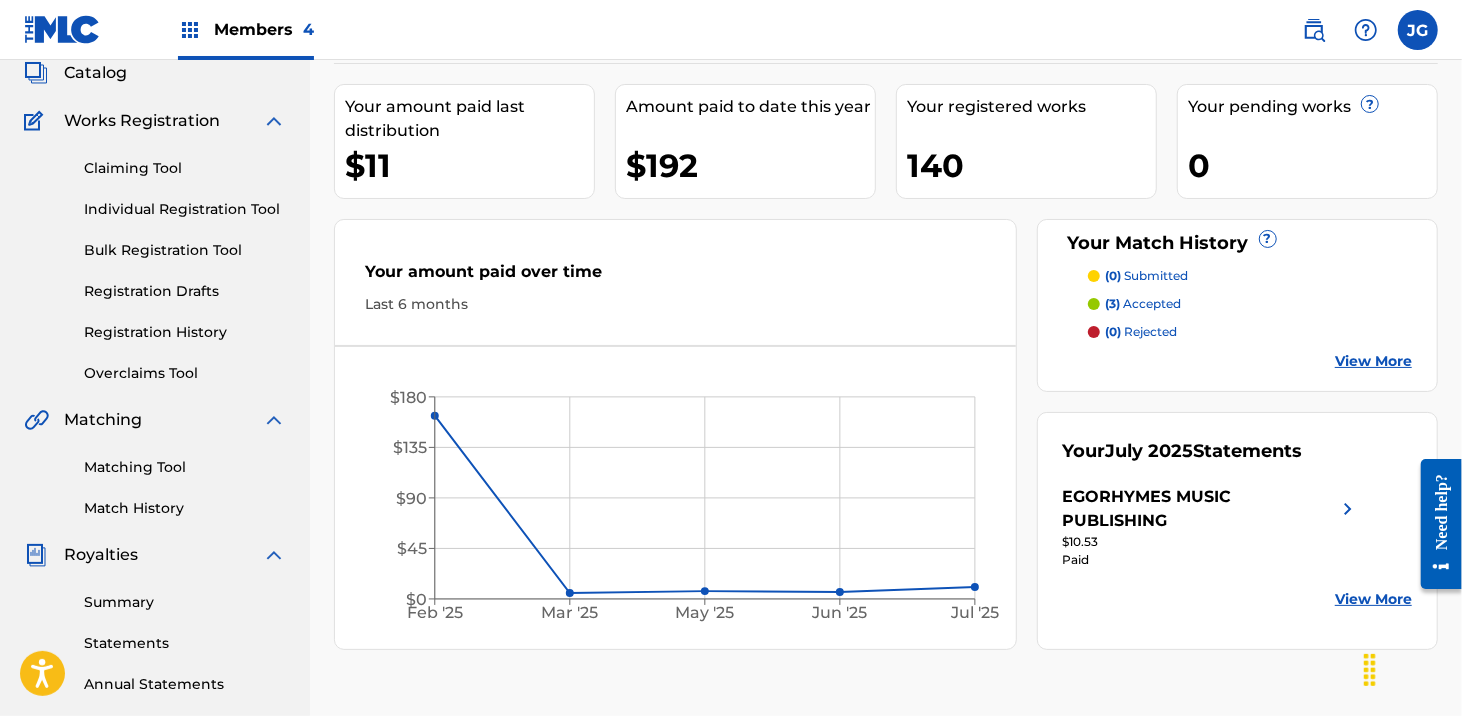 scroll, scrollTop: 0, scrollLeft: 0, axis: both 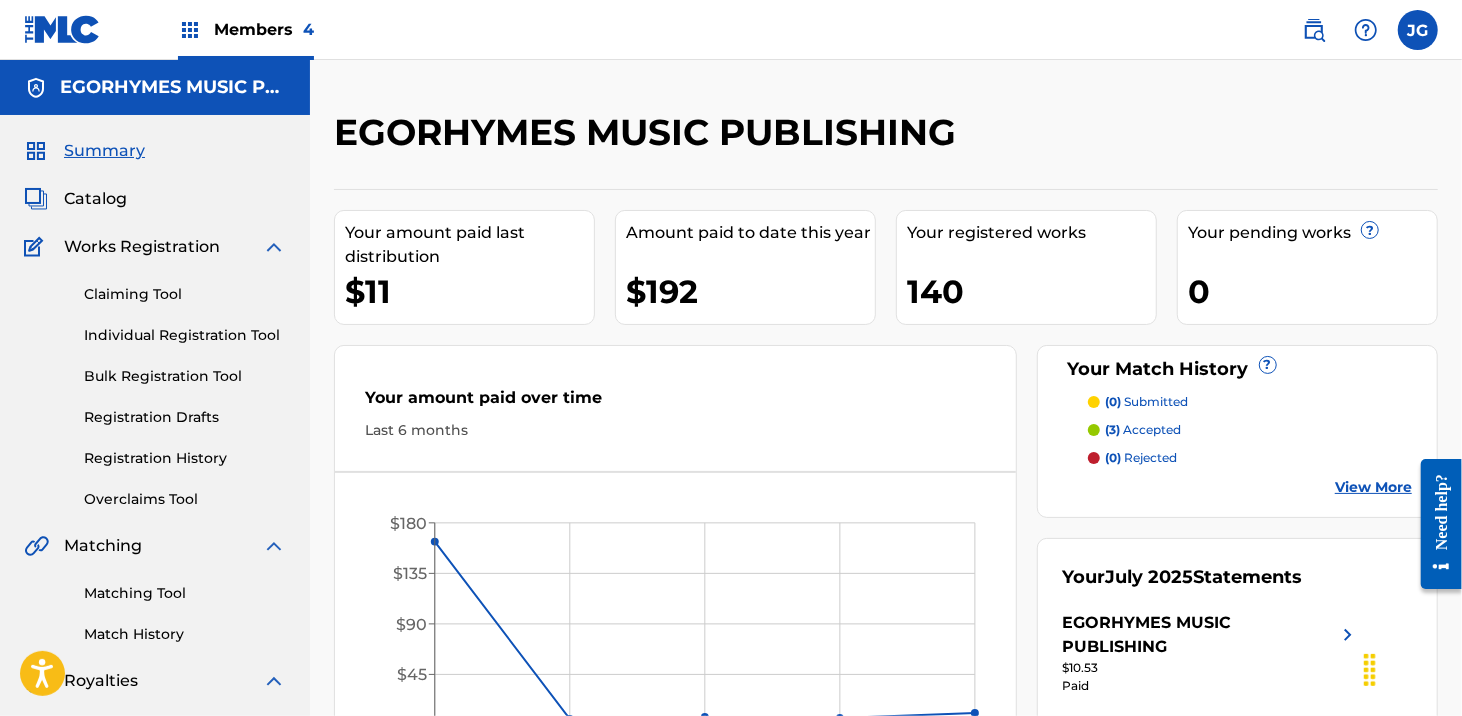 click on "Members    4" at bounding box center (264, 29) 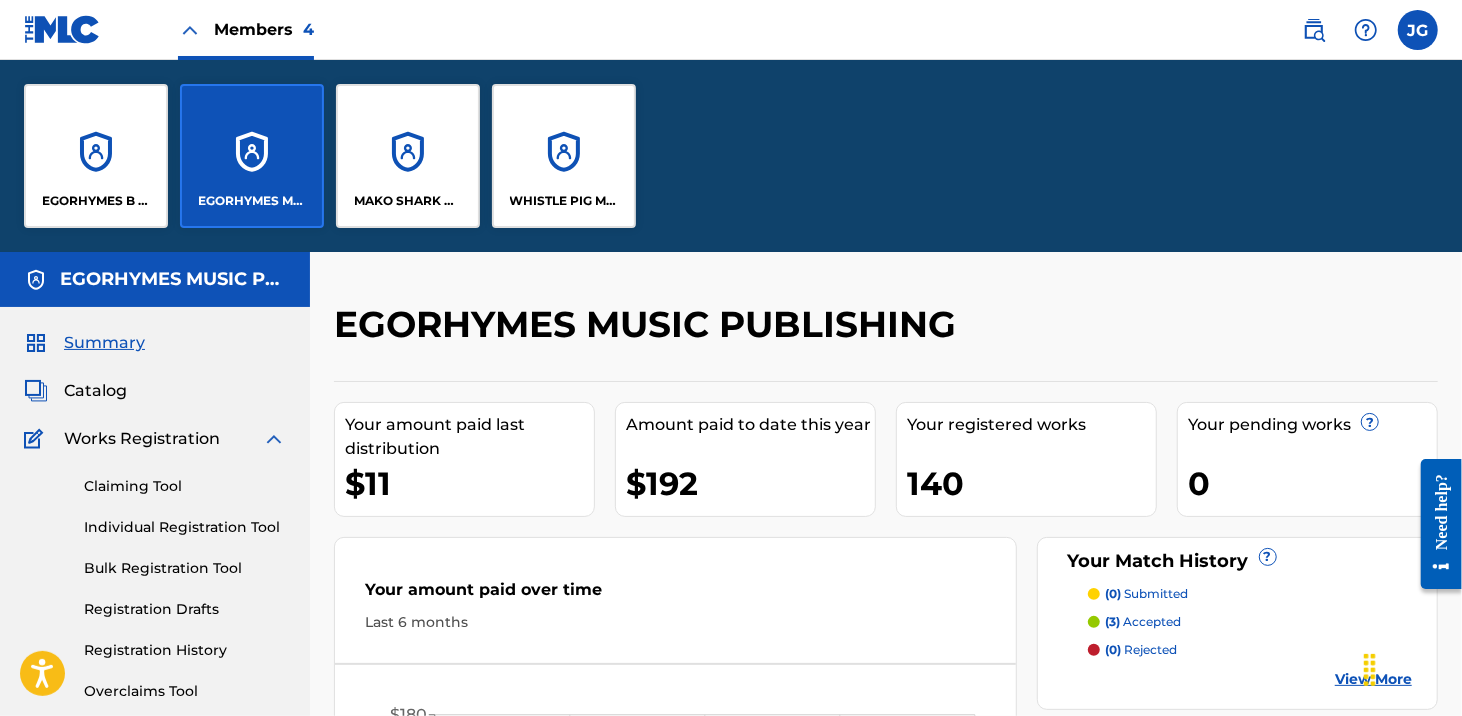 click on "EGORHYMES MUSIC PUBLISHING" at bounding box center (252, 156) 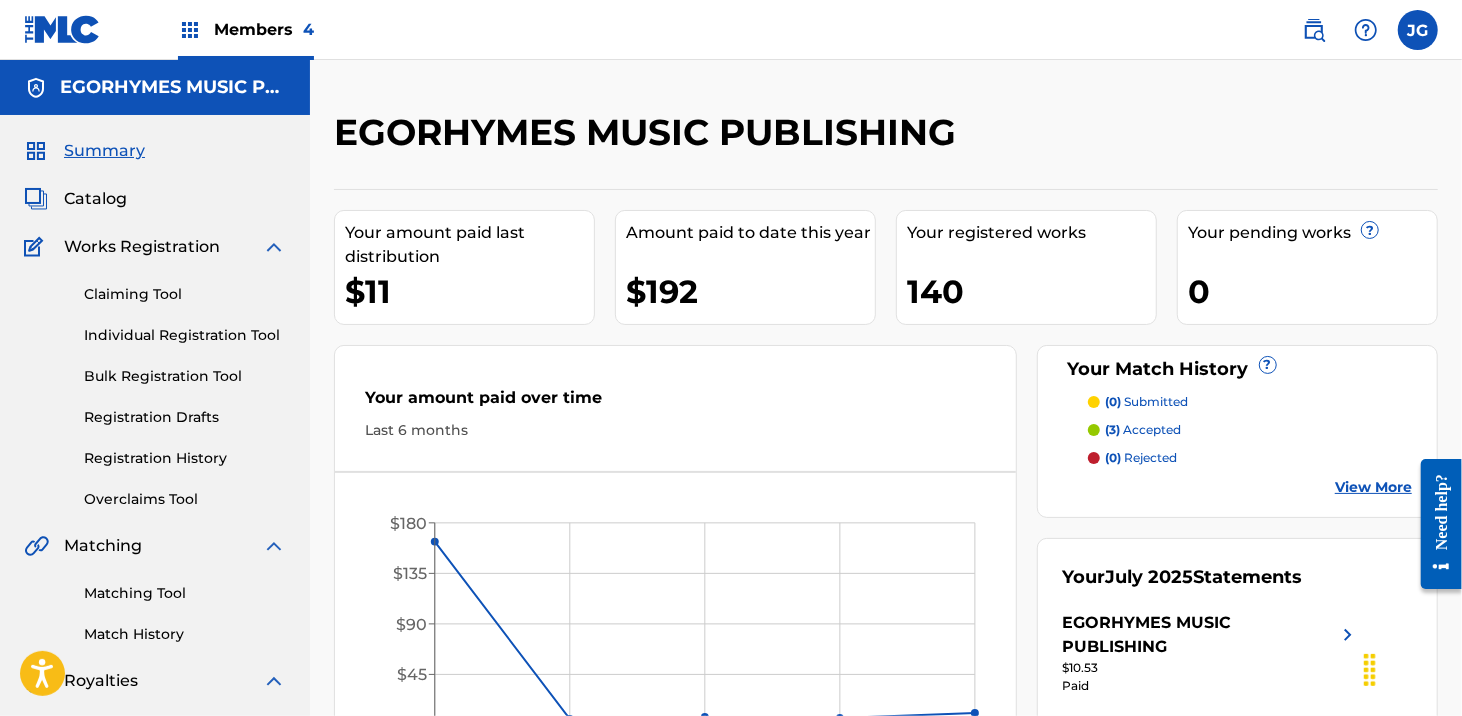 click on "Catalog" at bounding box center (95, 199) 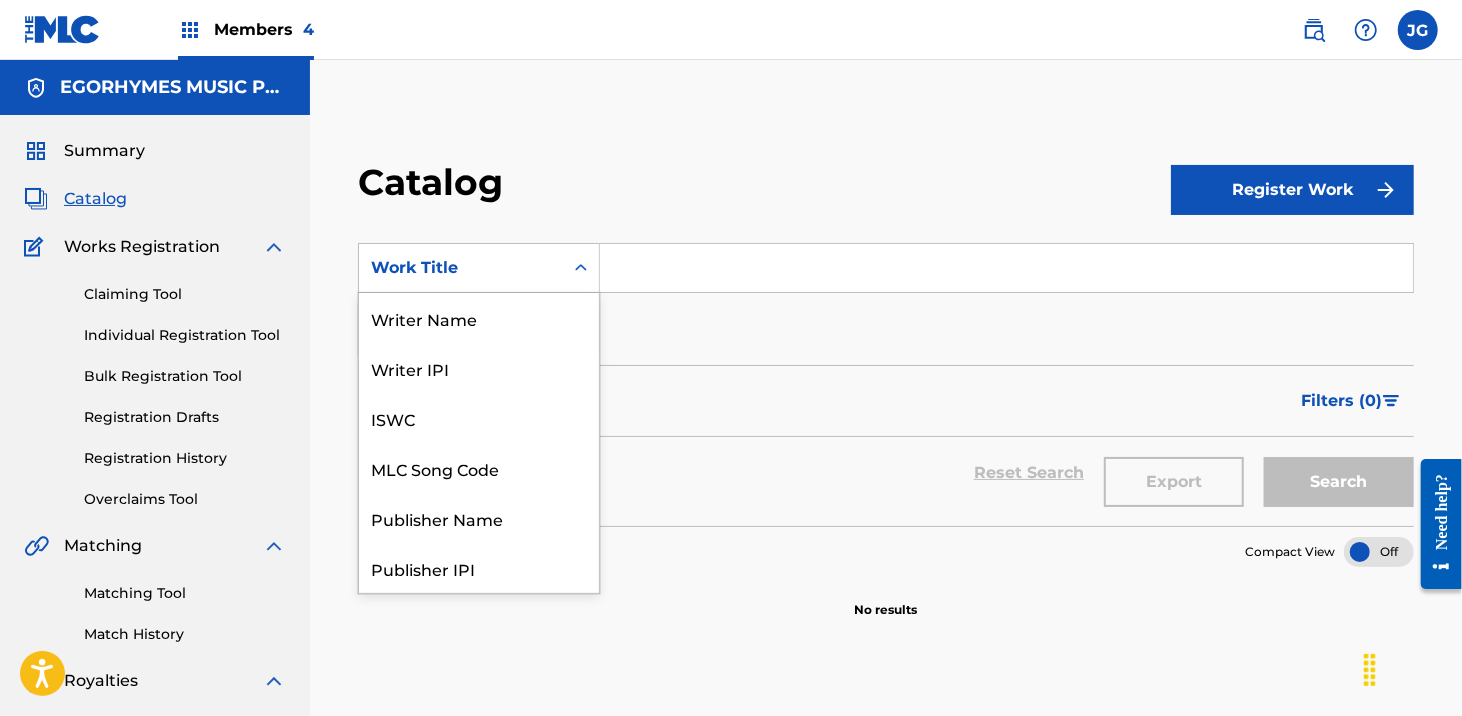 click 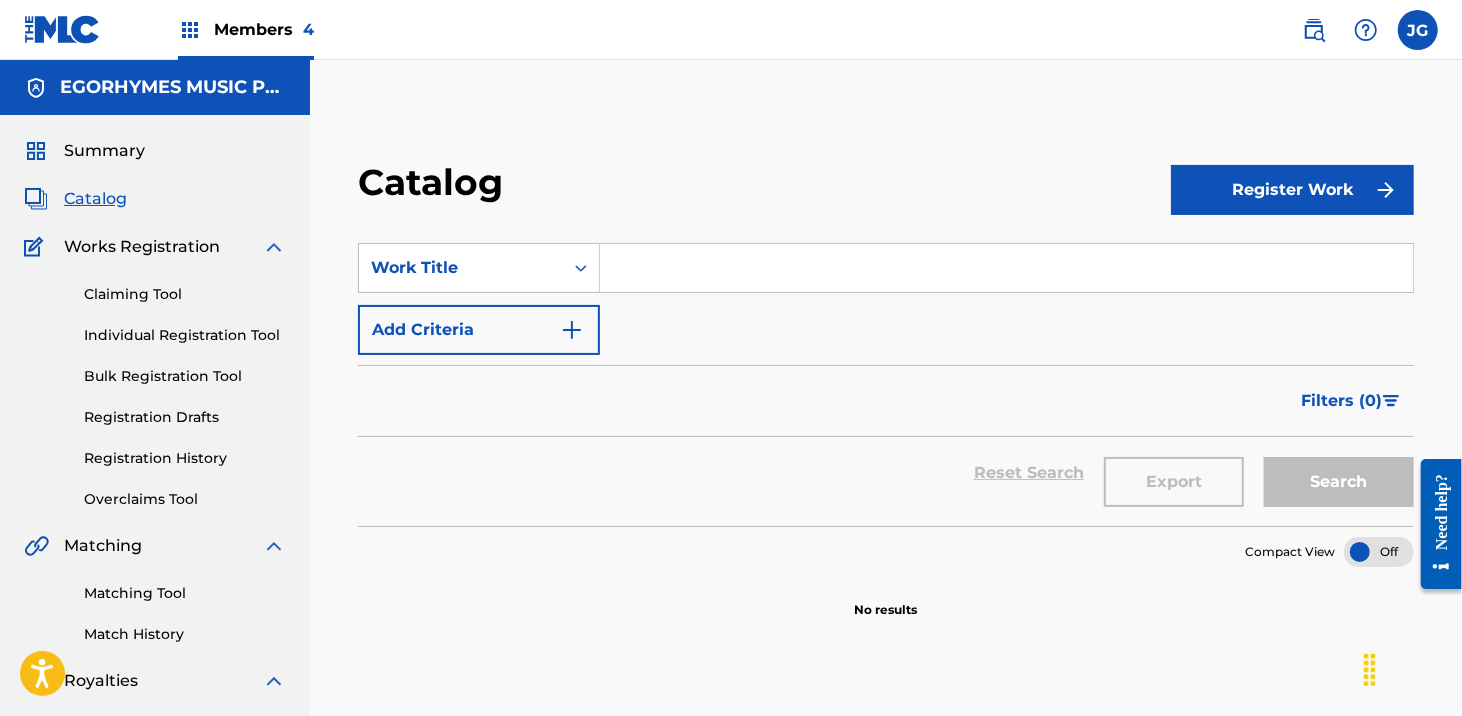 click at bounding box center [1006, 268] 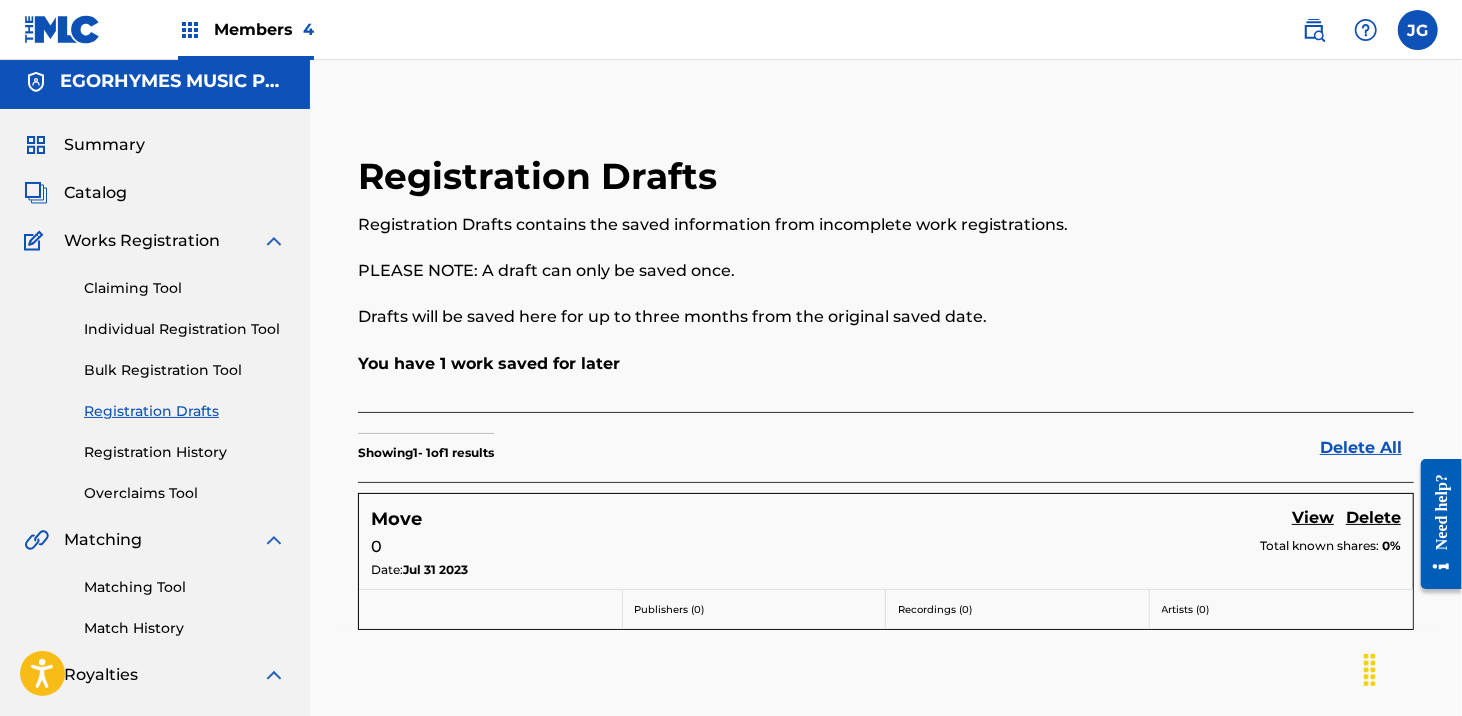 scroll, scrollTop: 0, scrollLeft: 0, axis: both 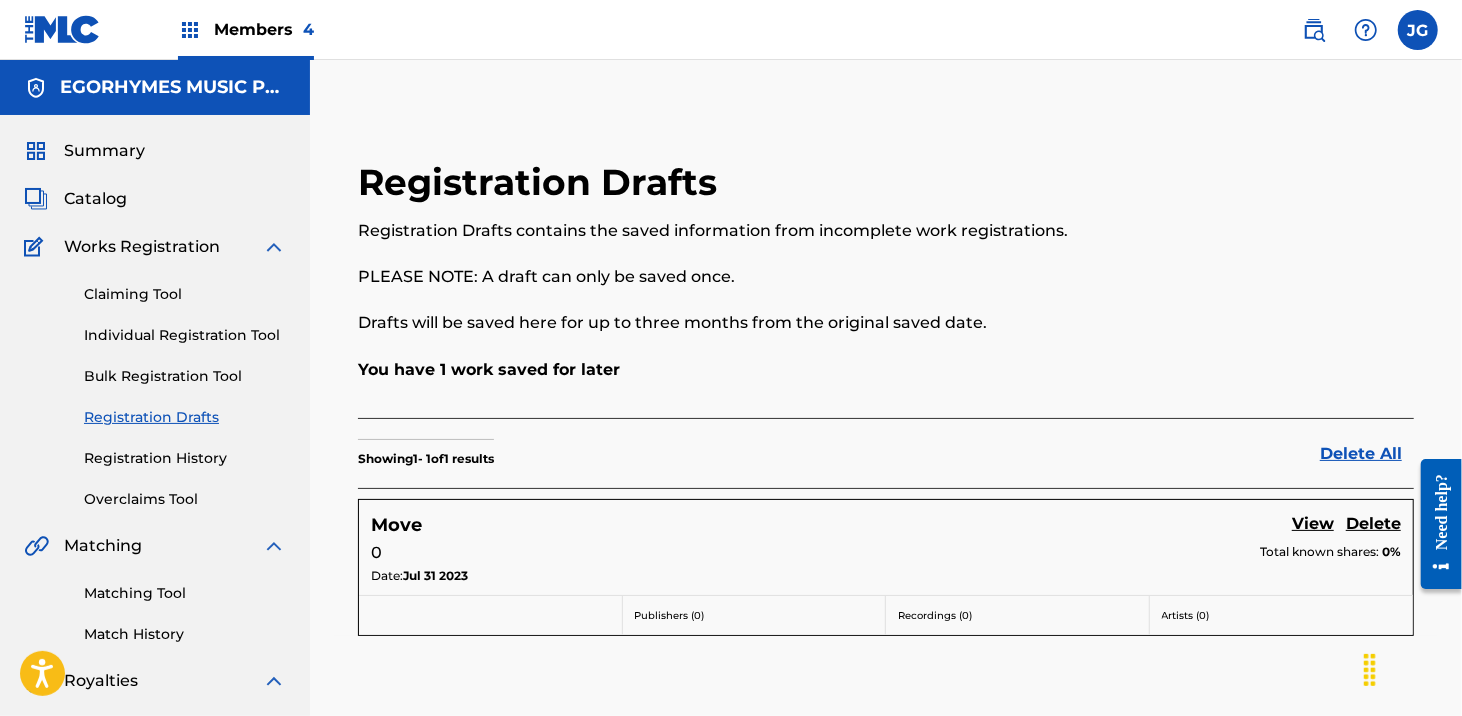 click on "Registration History" at bounding box center (185, 458) 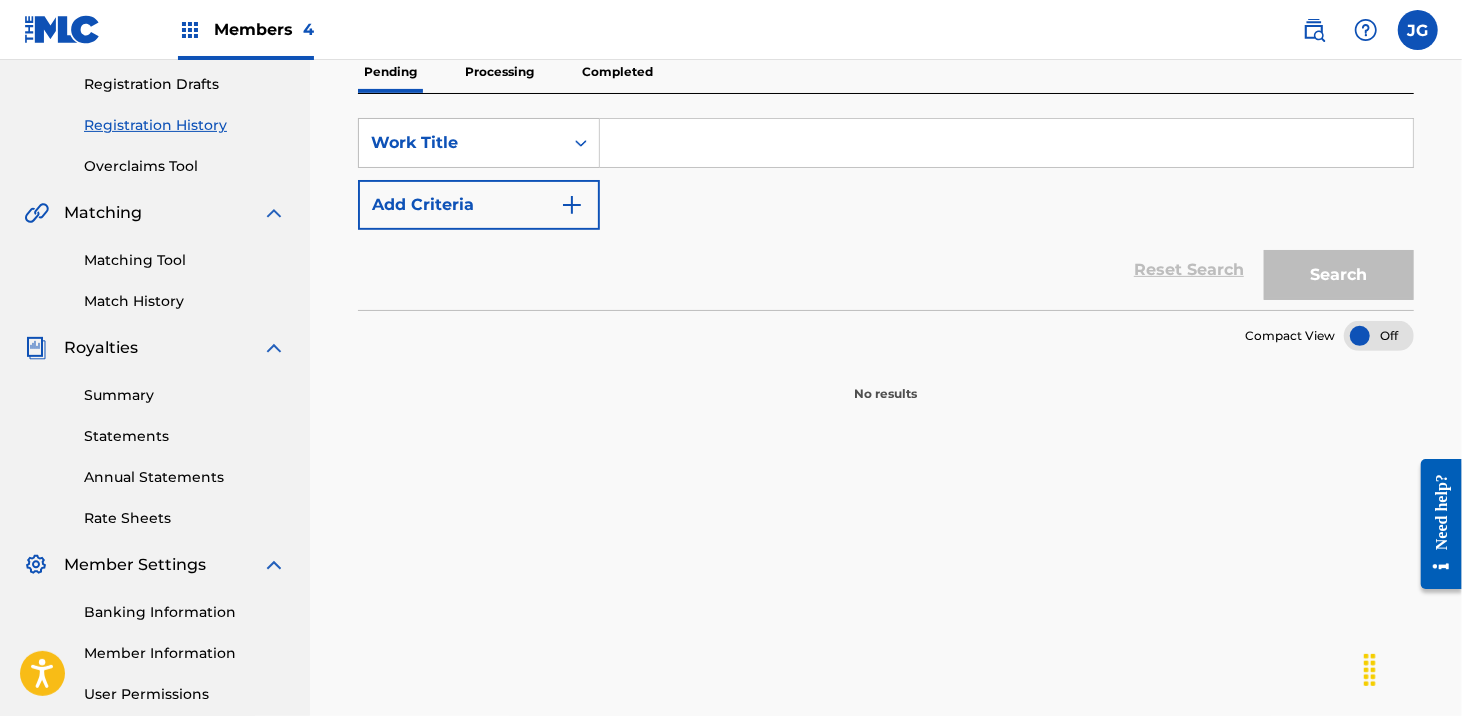 scroll, scrollTop: 166, scrollLeft: 0, axis: vertical 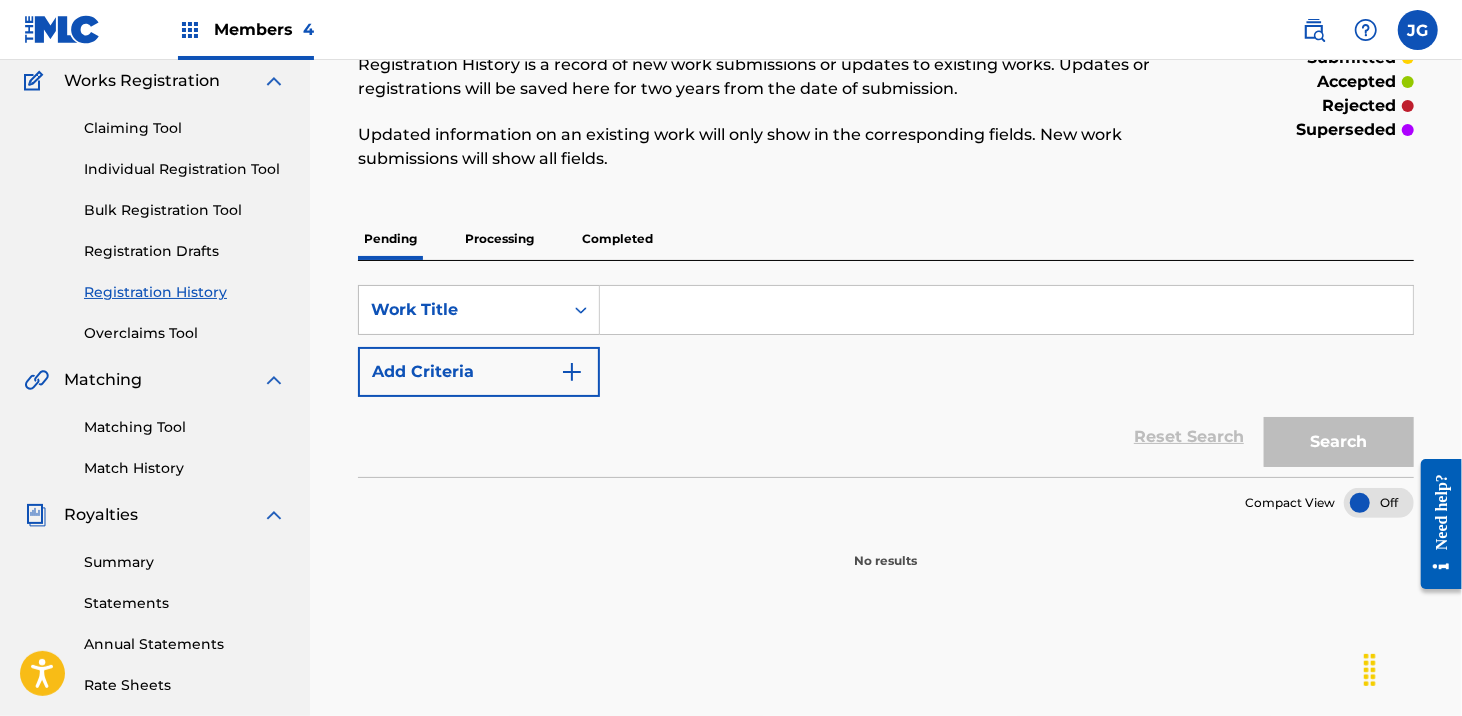 click on "Processing" at bounding box center (499, 239) 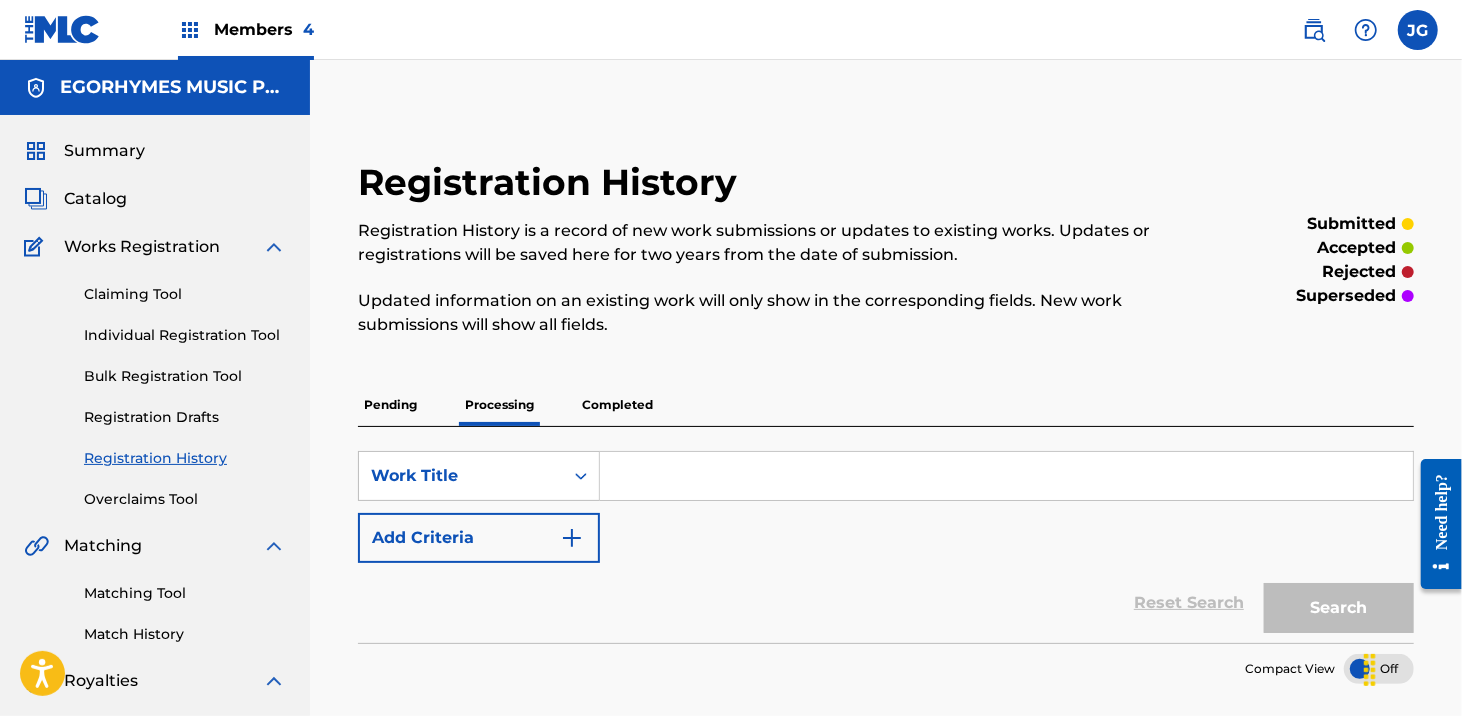 click on "Completed" at bounding box center [617, 405] 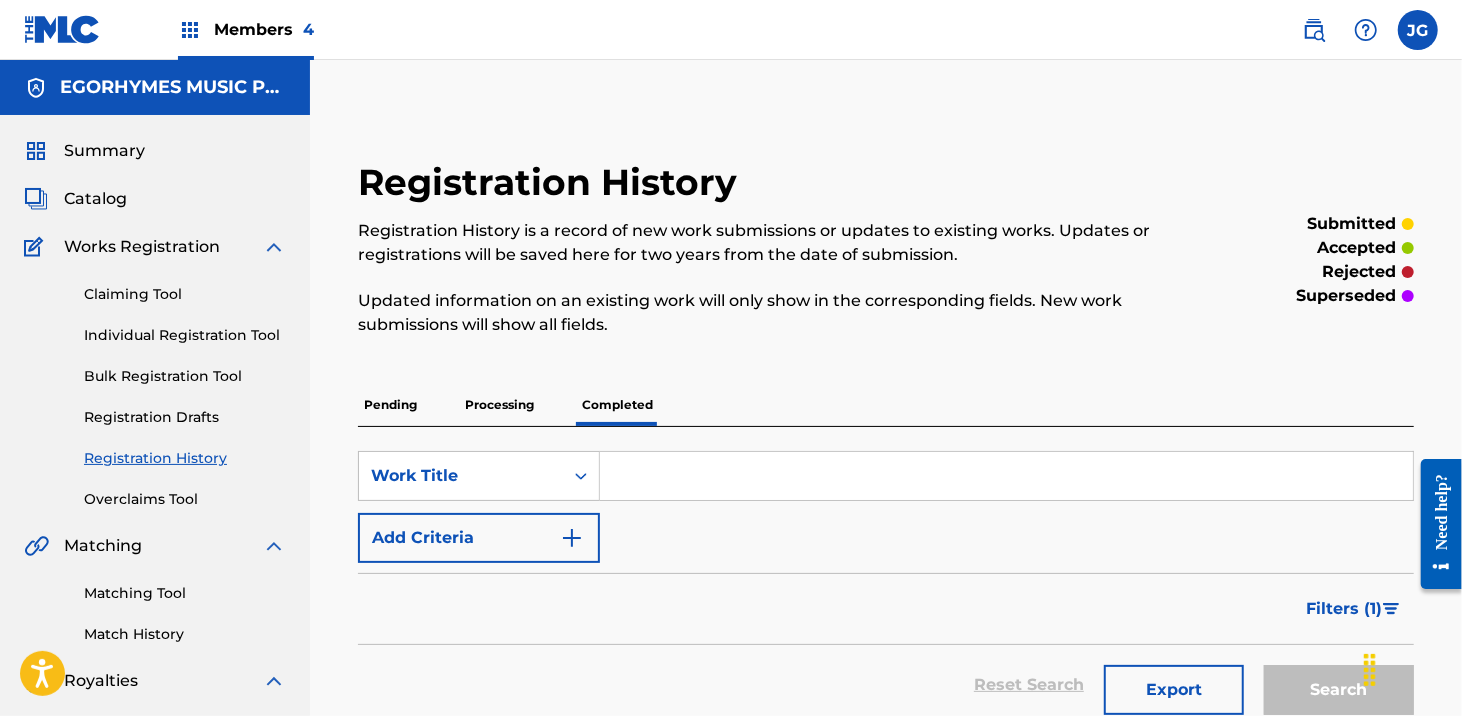 click on "Works Registration" at bounding box center [142, 247] 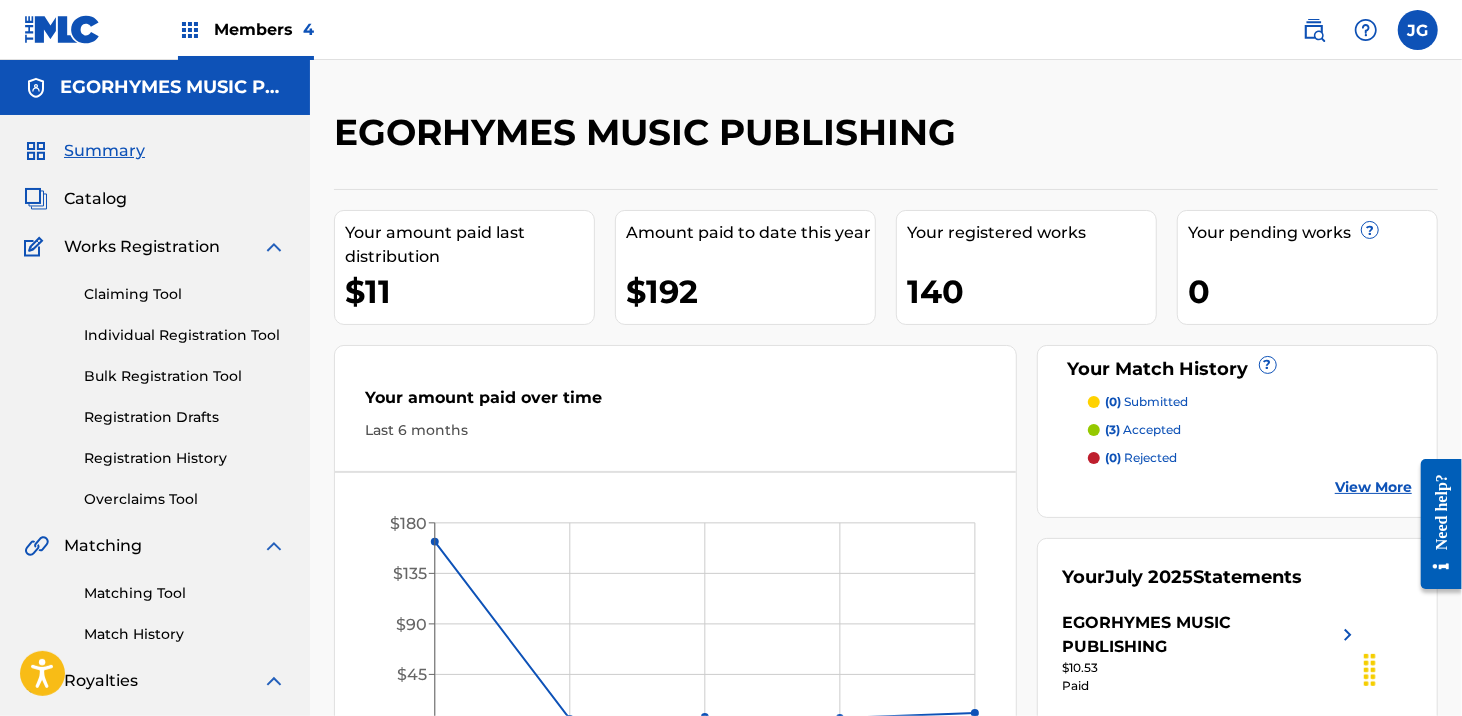 click on "Catalog" at bounding box center (95, 199) 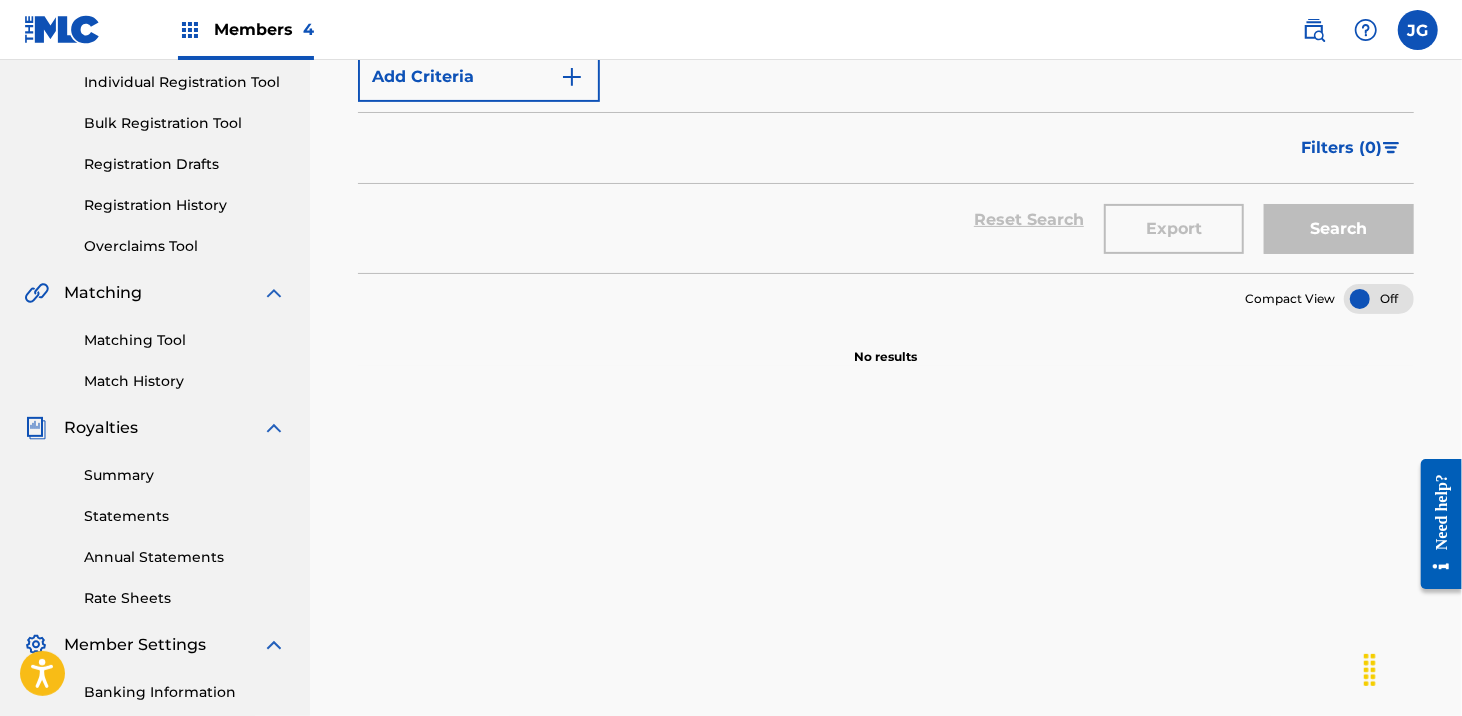 scroll, scrollTop: 0, scrollLeft: 0, axis: both 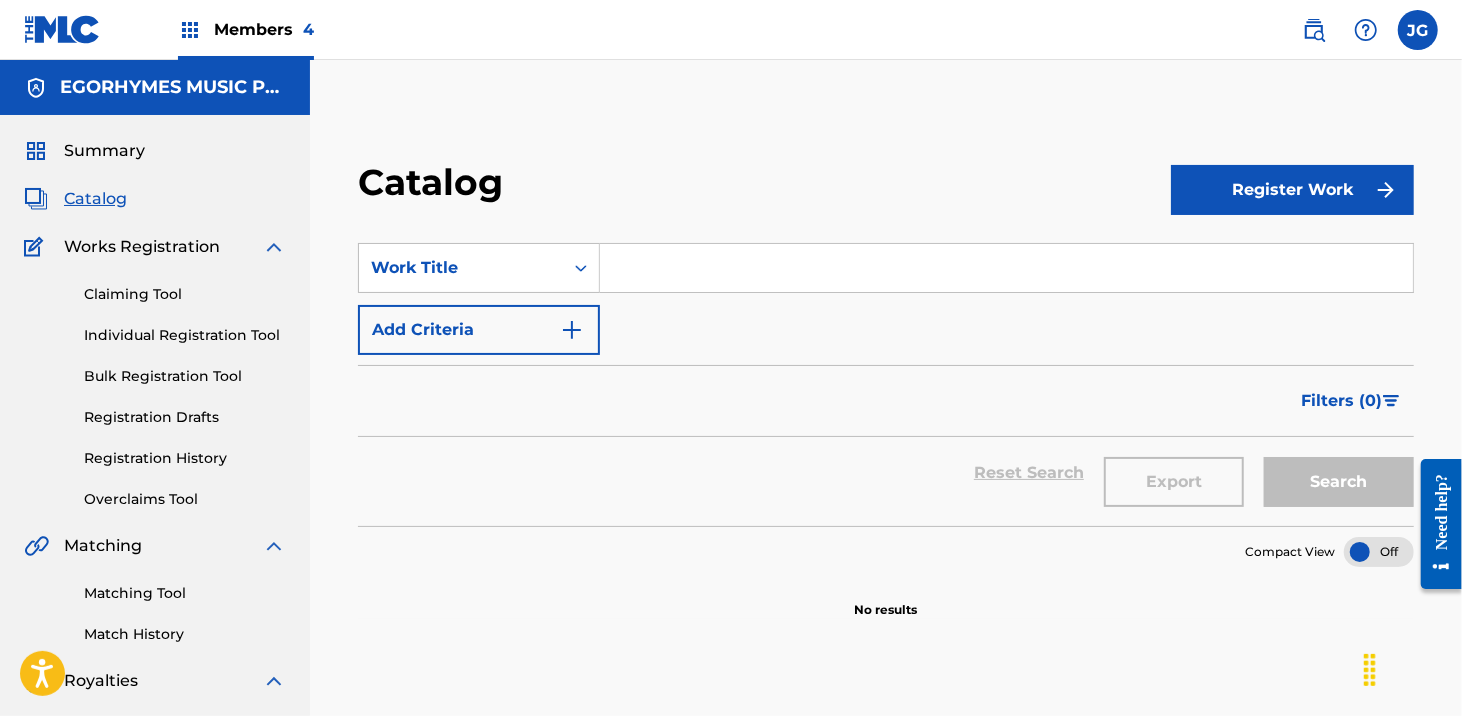 click on "Catalog" at bounding box center (95, 199) 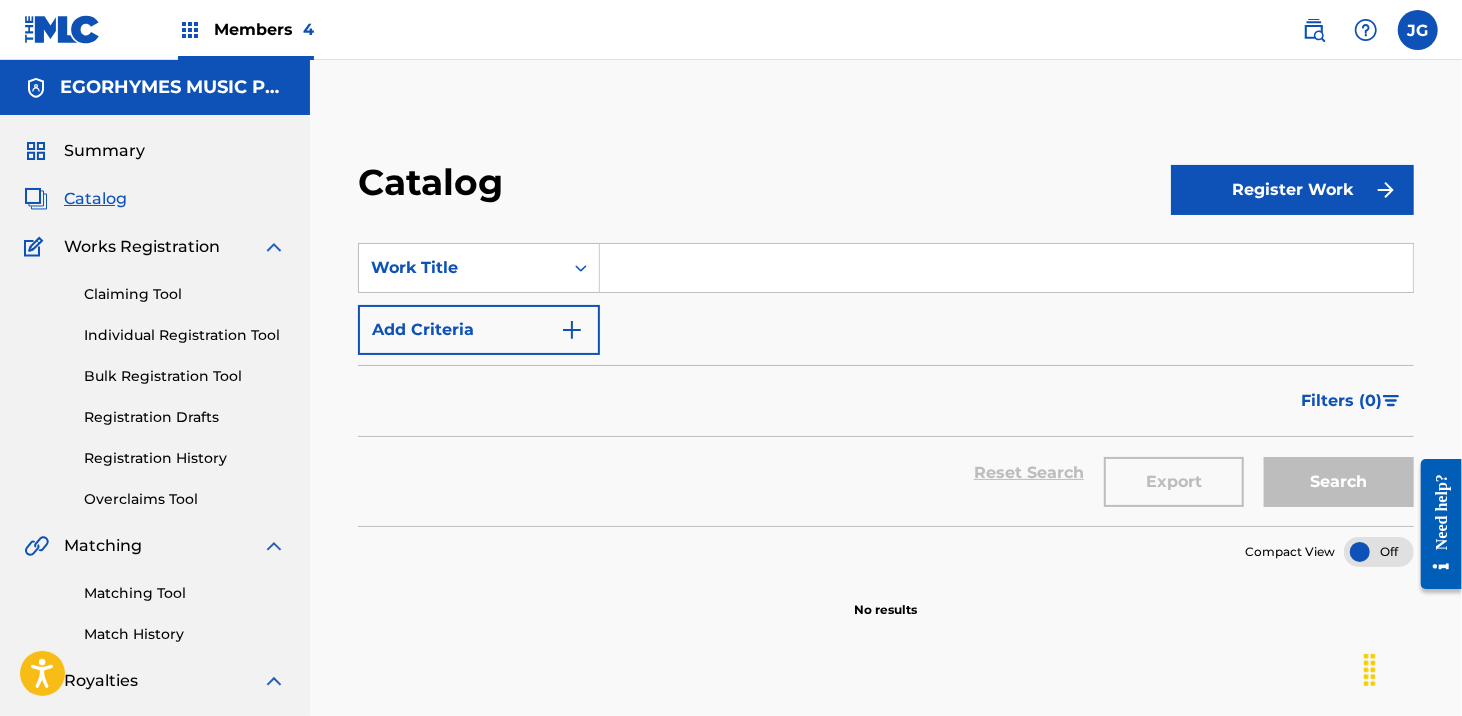 click at bounding box center (36, 199) 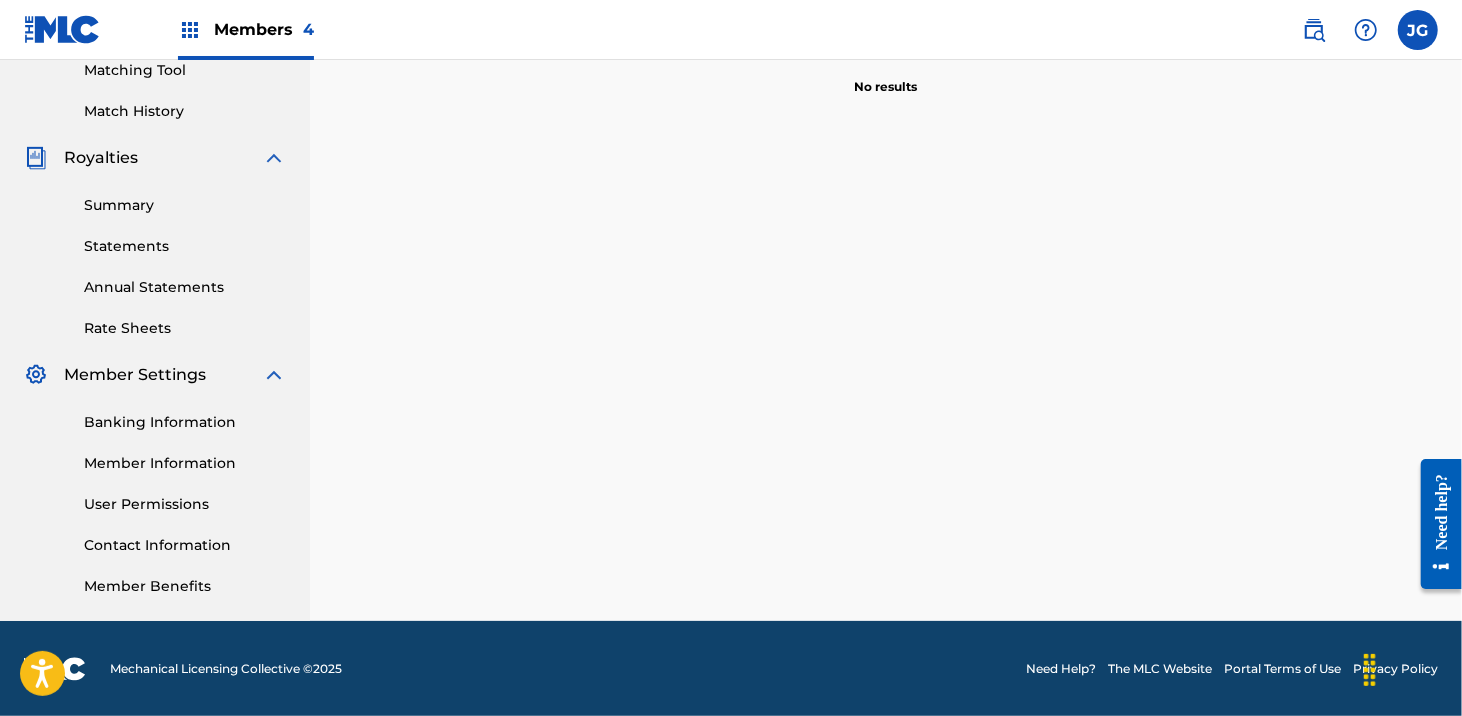 scroll, scrollTop: 0, scrollLeft: 0, axis: both 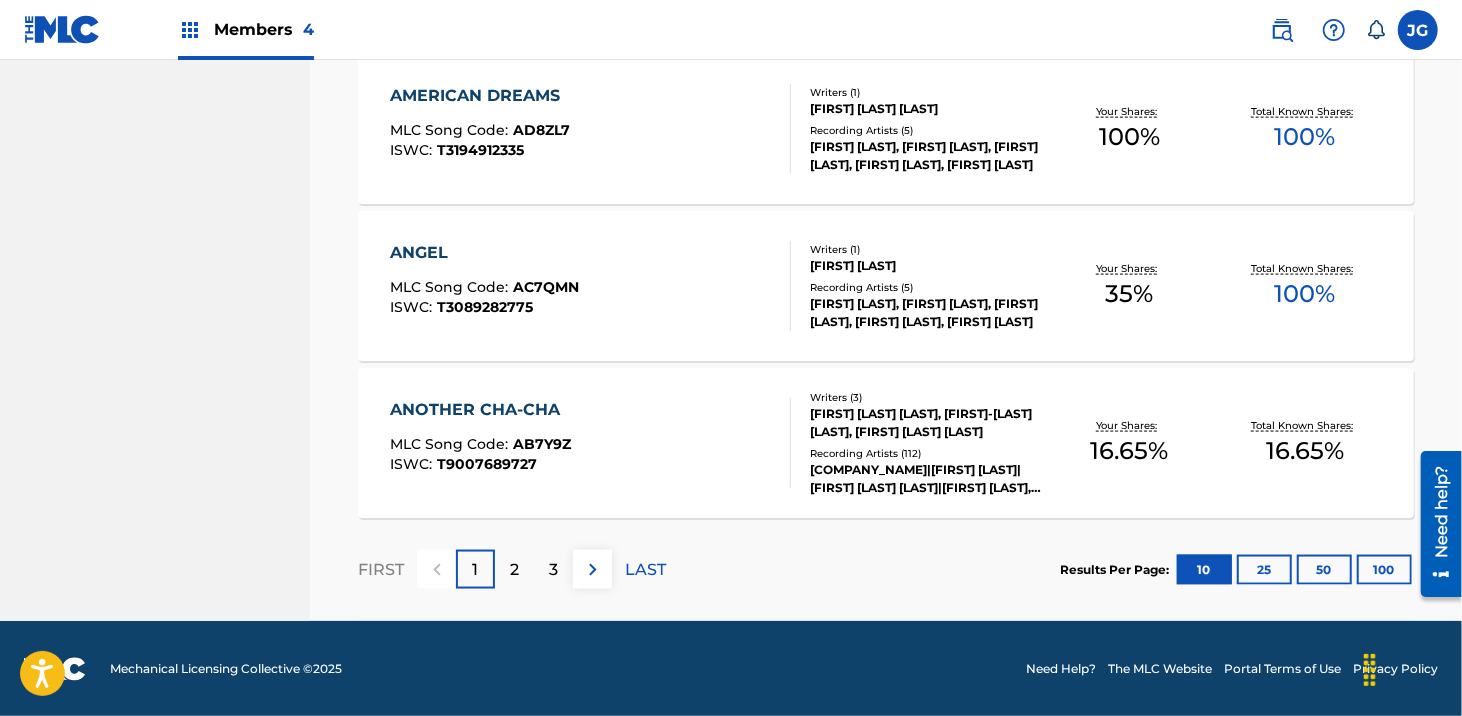 click on "2" at bounding box center (514, 569) 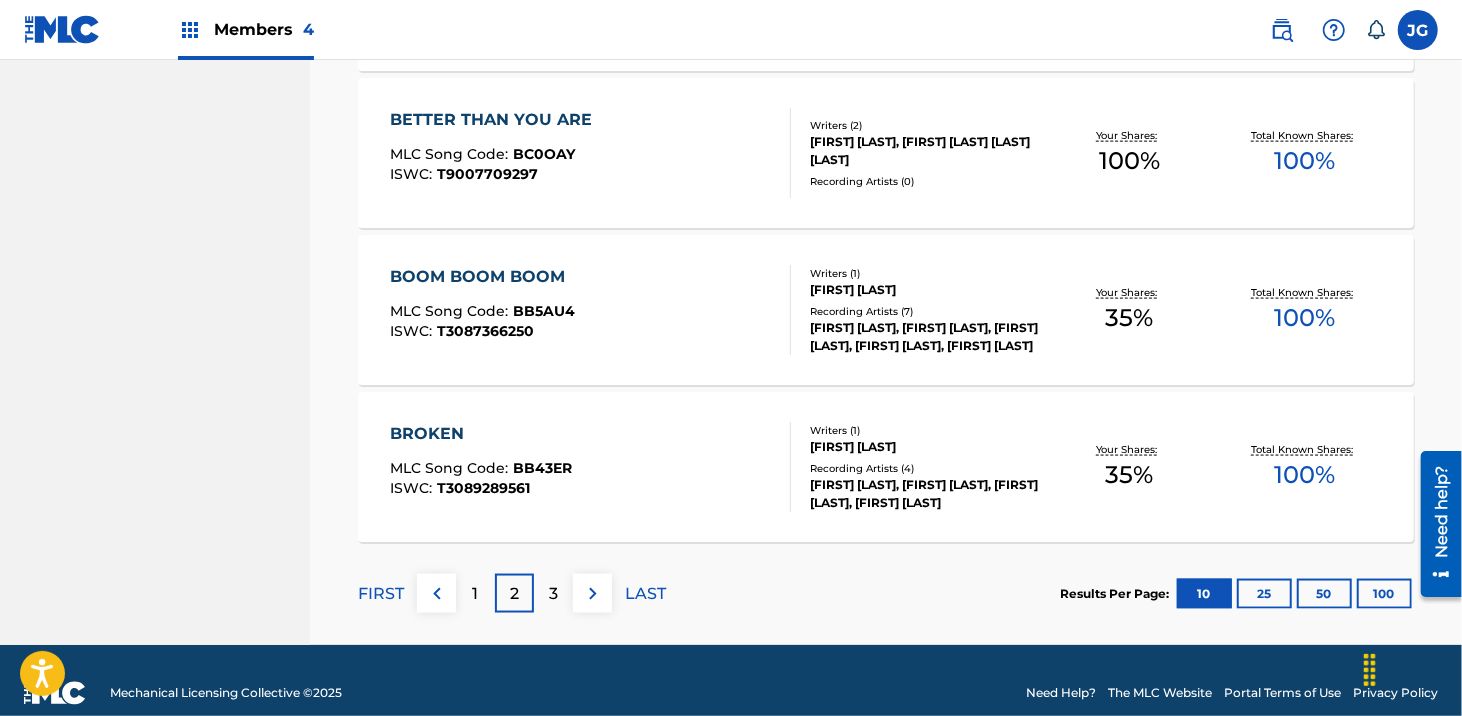 scroll, scrollTop: 1622, scrollLeft: 0, axis: vertical 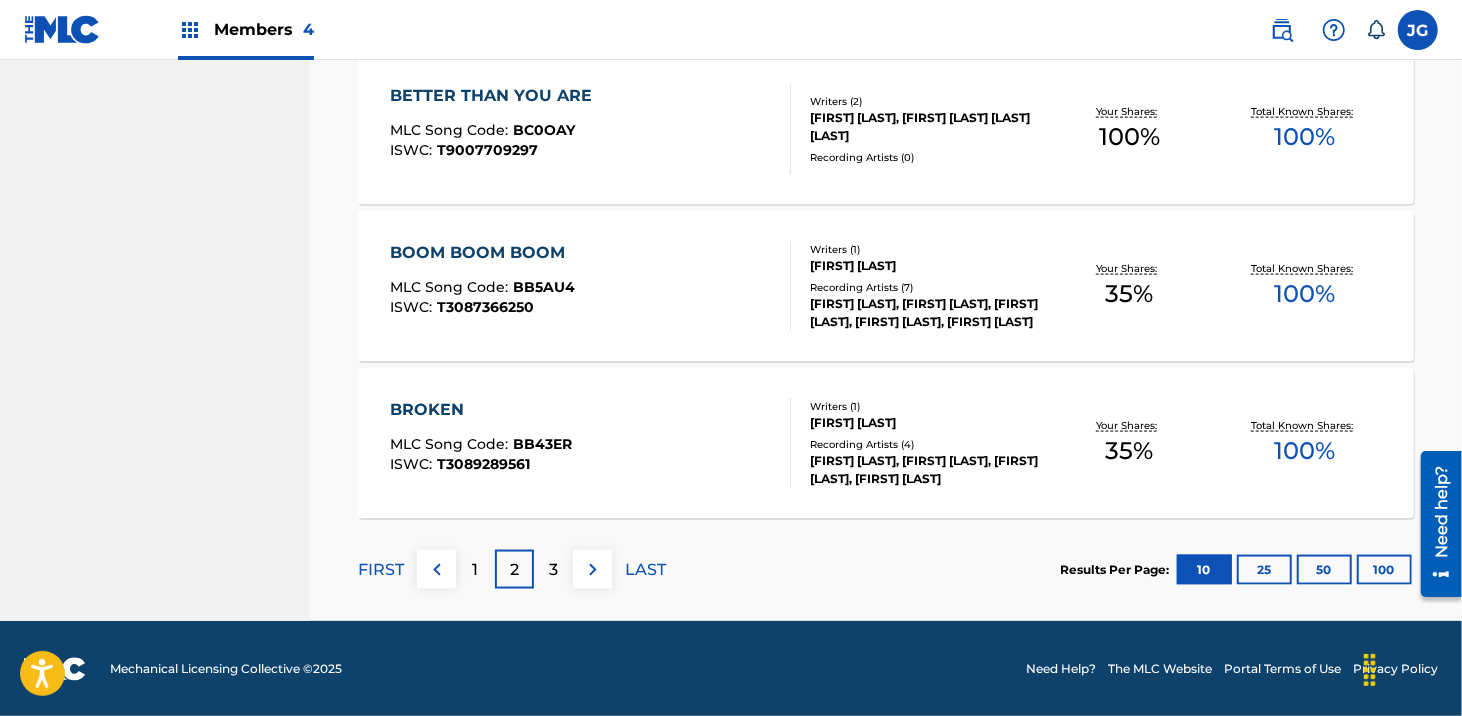 click on "3" at bounding box center (553, 570) 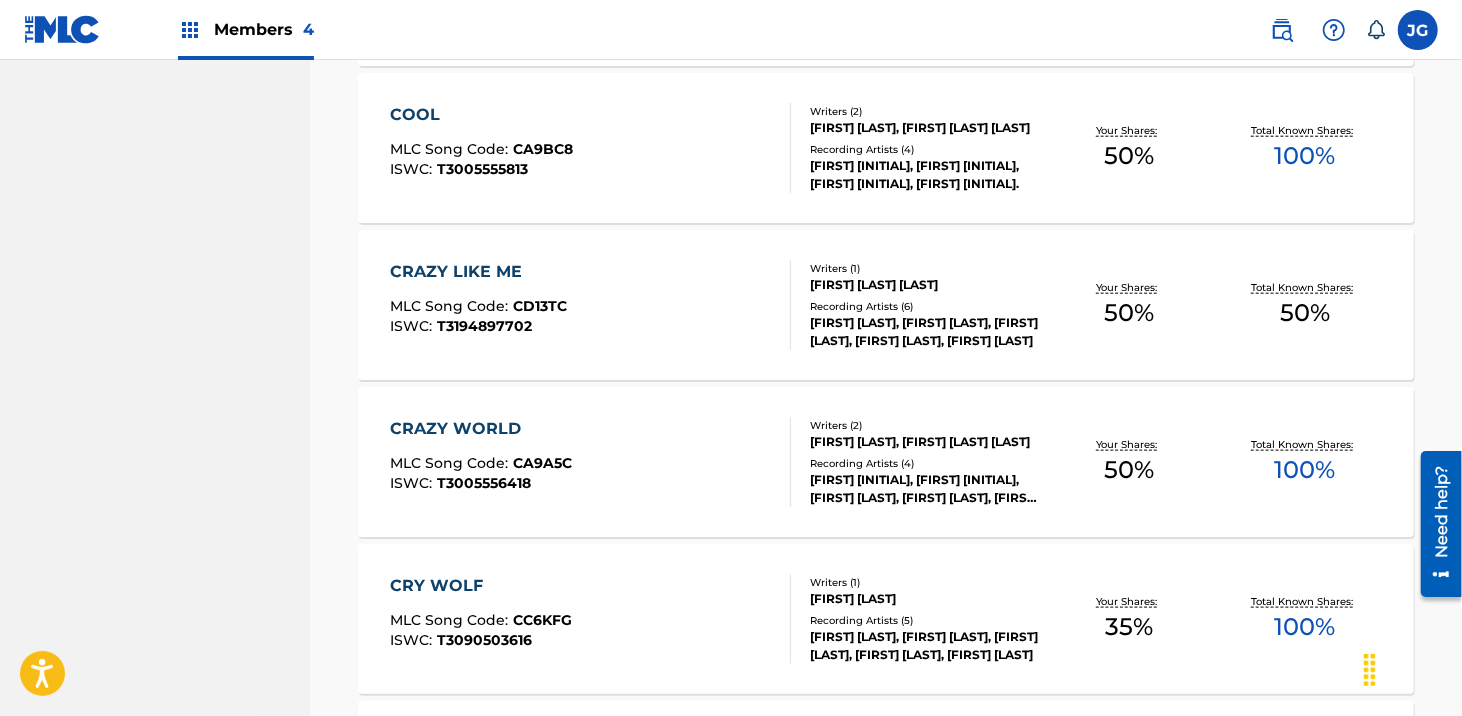 scroll, scrollTop: 1622, scrollLeft: 0, axis: vertical 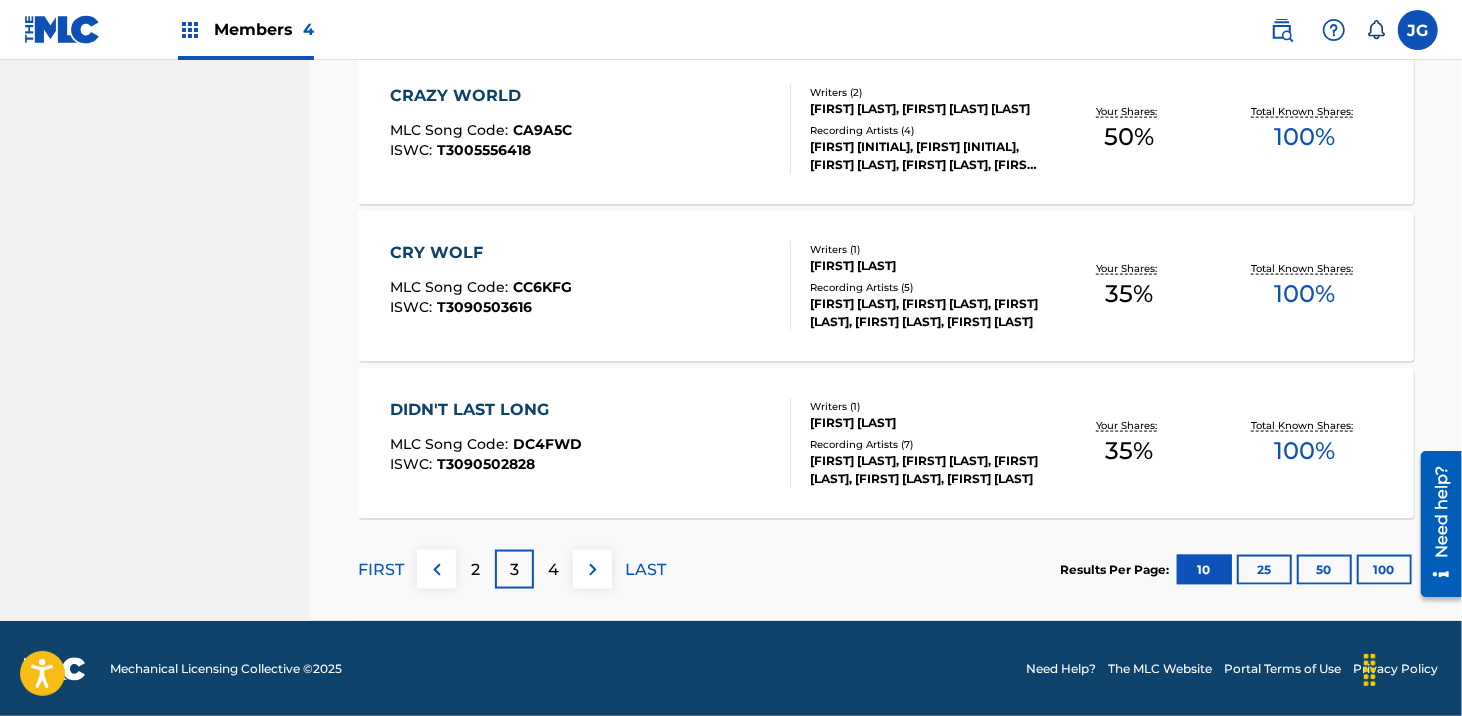 click on "4" at bounding box center (553, 569) 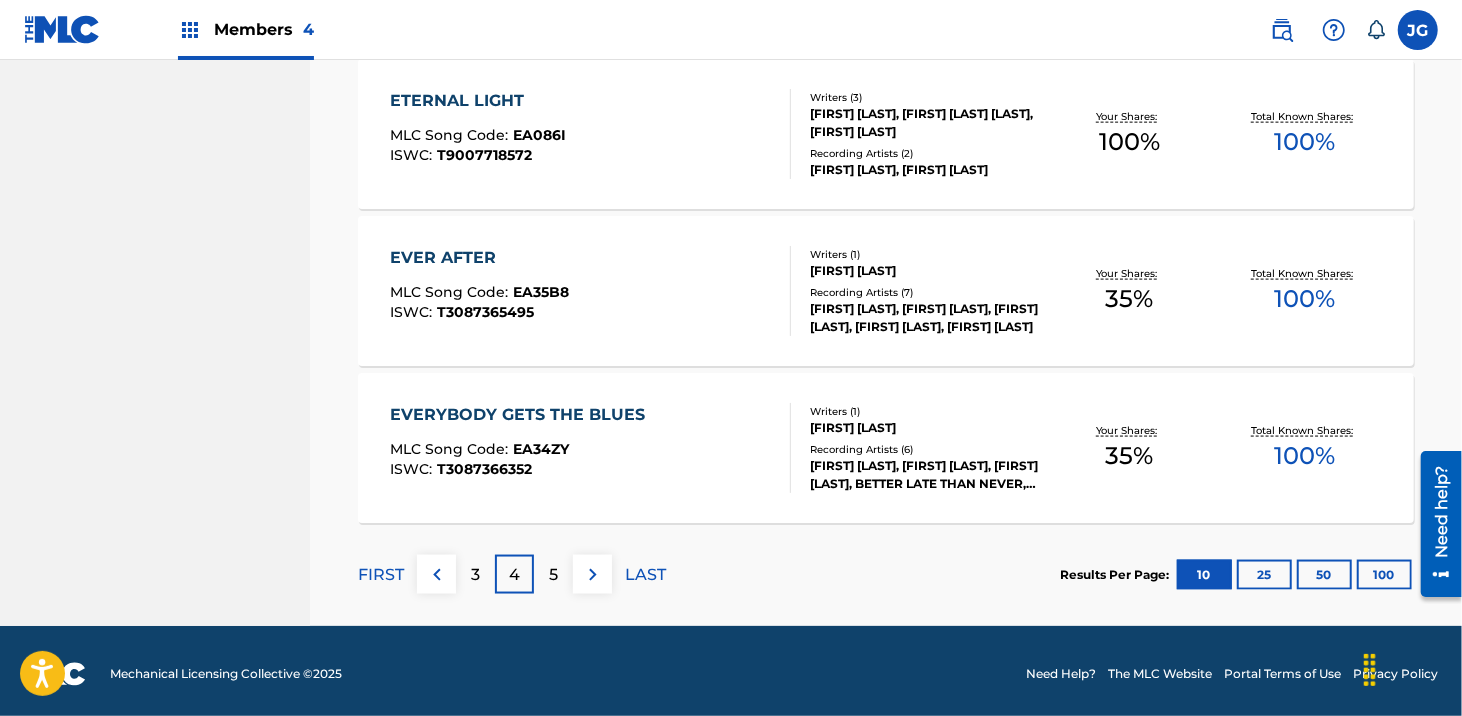 scroll, scrollTop: 1622, scrollLeft: 0, axis: vertical 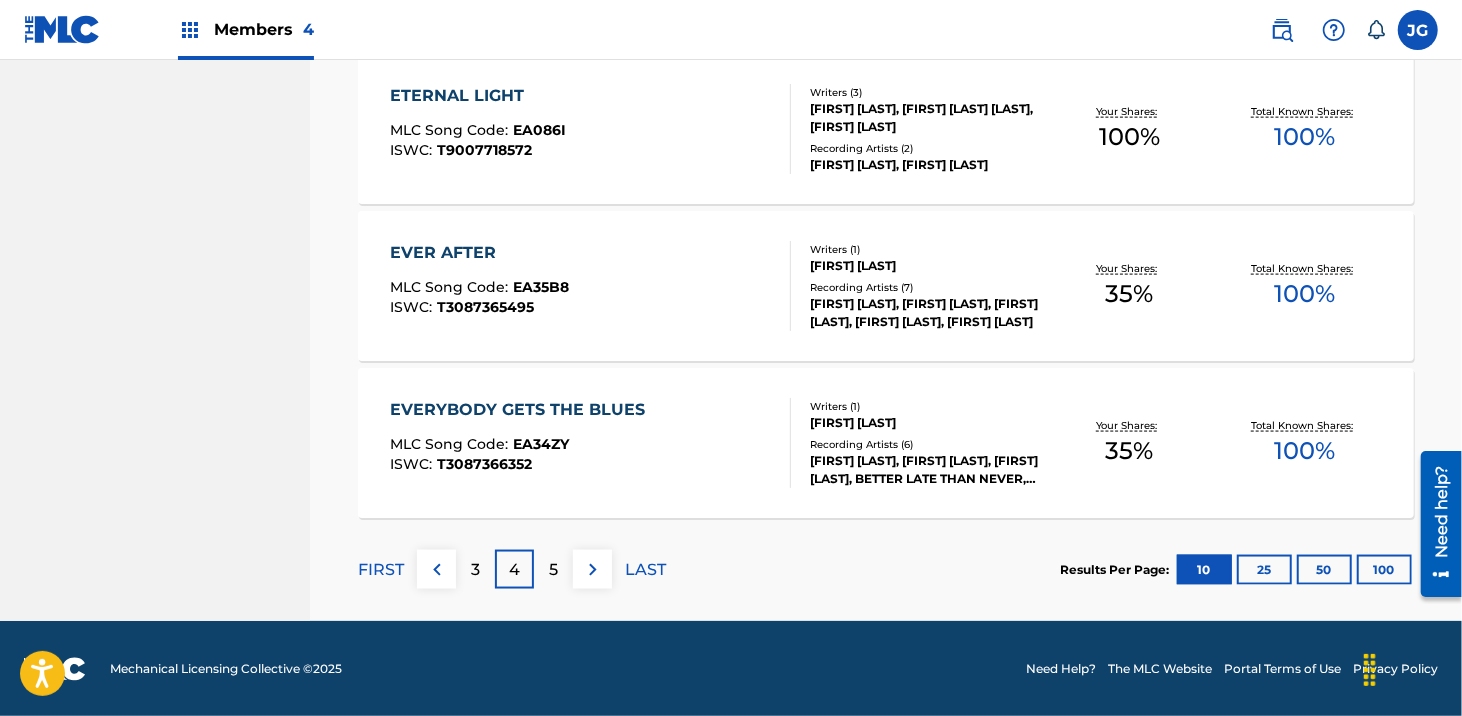 click on "5" at bounding box center [553, 569] 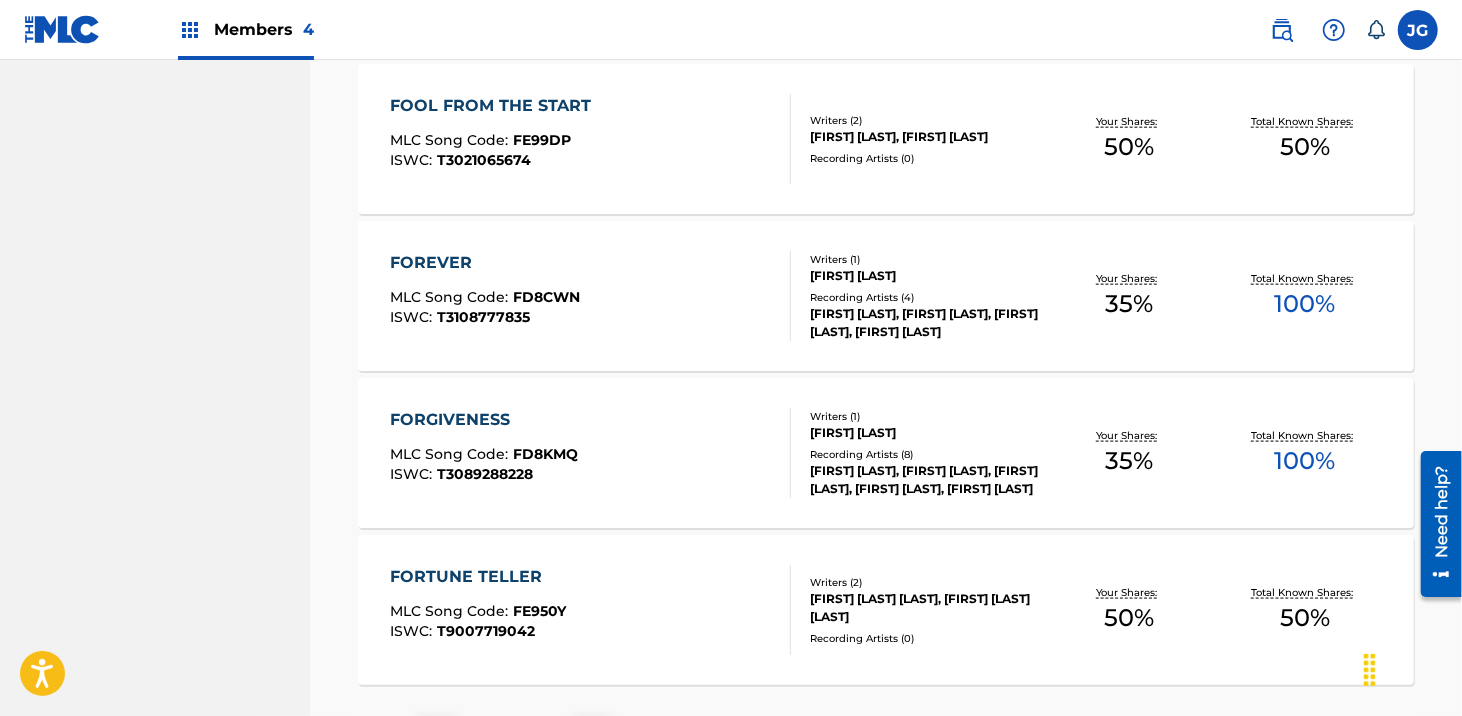 scroll, scrollTop: 1622, scrollLeft: 0, axis: vertical 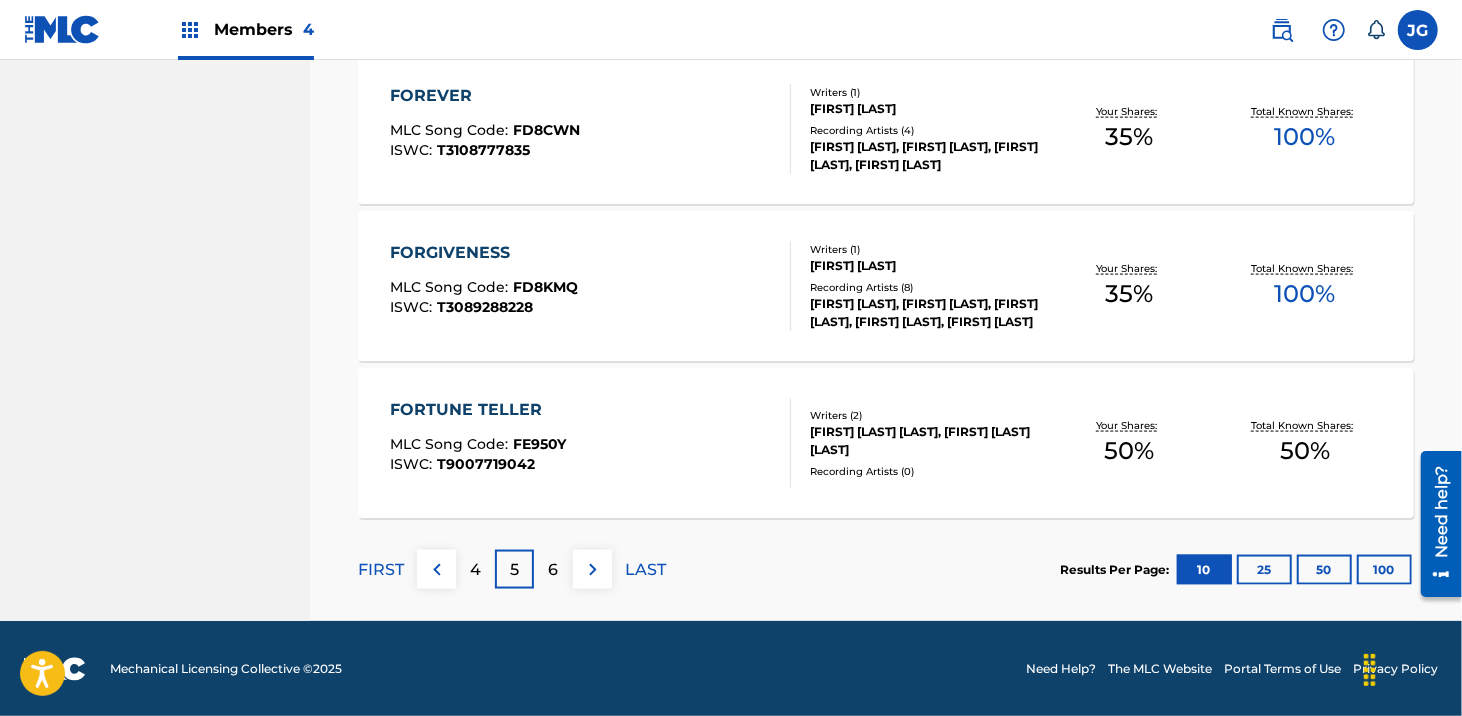 click on "6" at bounding box center [553, 569] 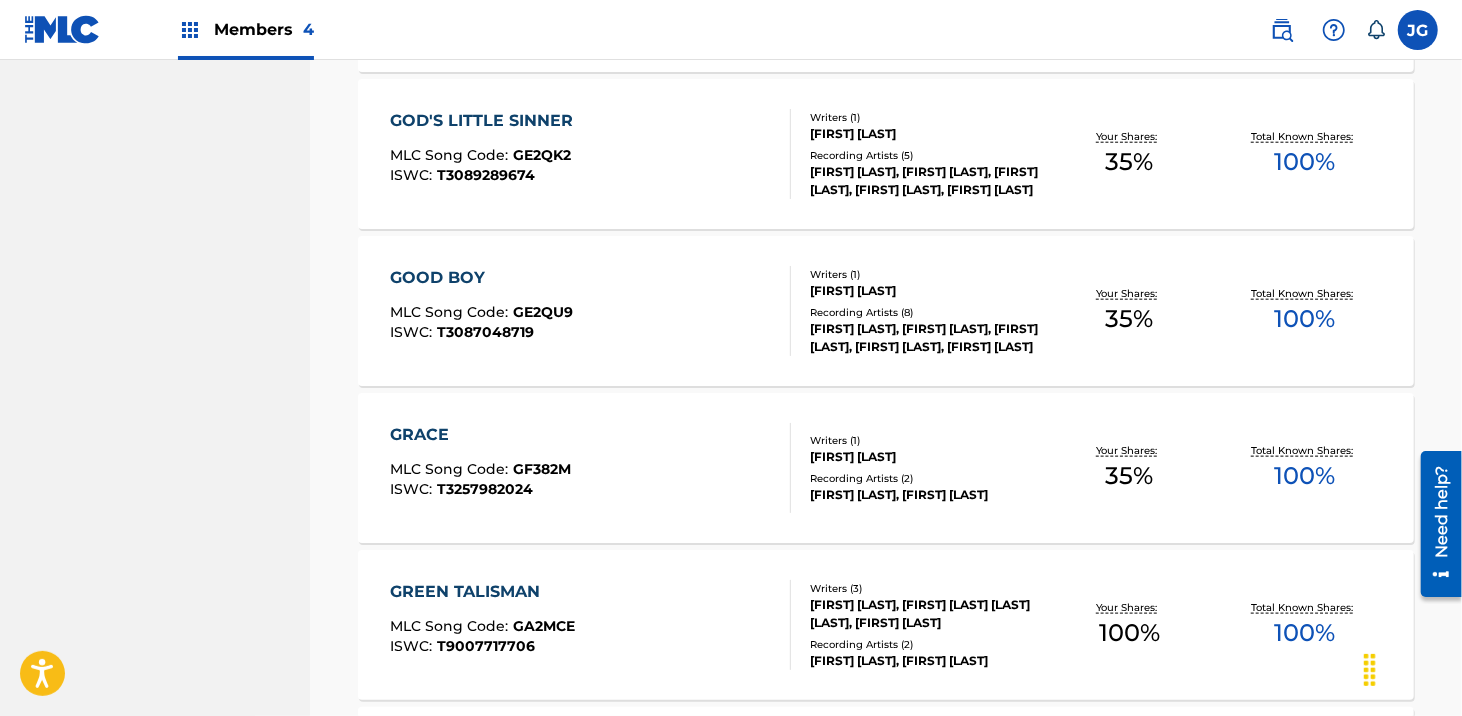 scroll, scrollTop: 1289, scrollLeft: 0, axis: vertical 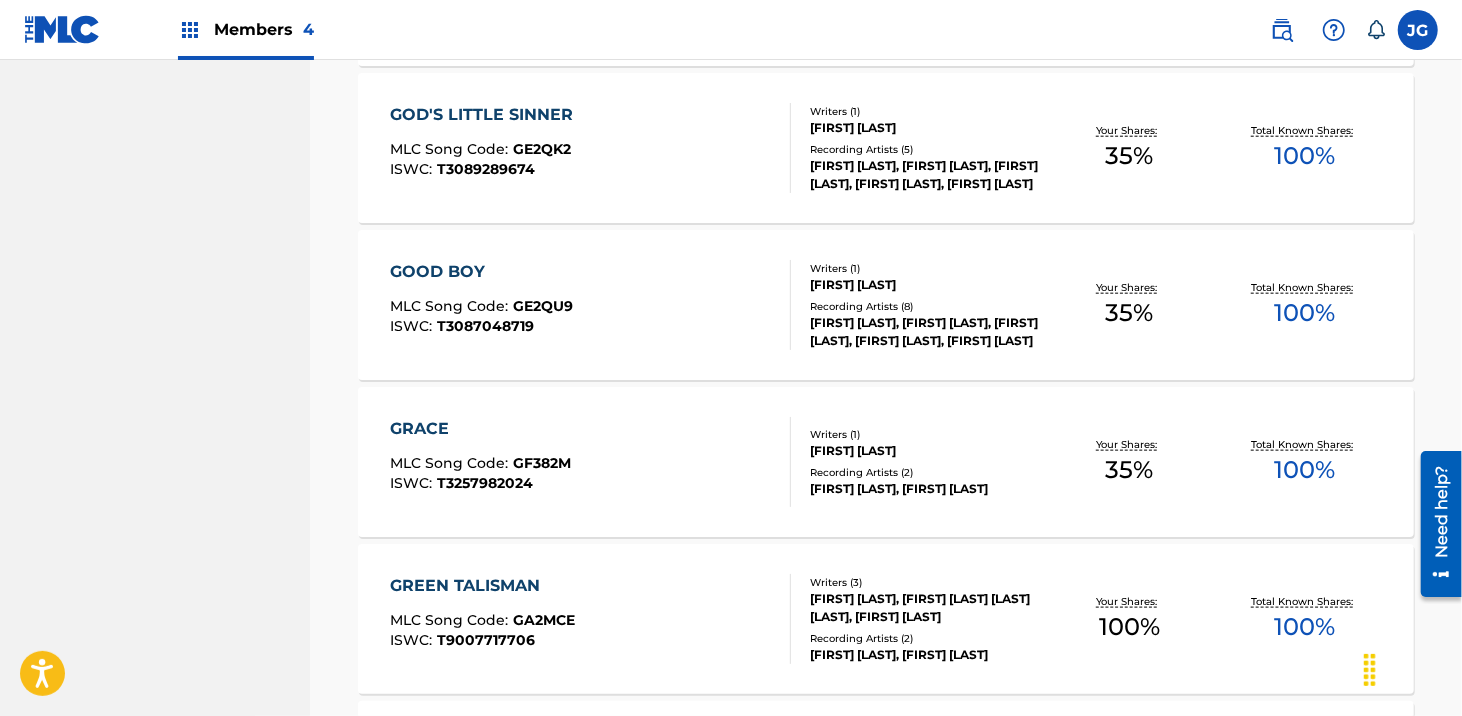 click on "EGORHYMES MUSIC PUBLISHING Summary Catalog Works Registration Claiming Tool Individual Registration Tool Bulk Registration Tool Registration Drafts Registration History Overclaims Tool Matching Matching Tool Match History Royalties Summary Statements Annual Statements Rate Sheets Member Settings Banking Information Member Information User Permissions Contact Information Member Benefits" at bounding box center (155, -138) 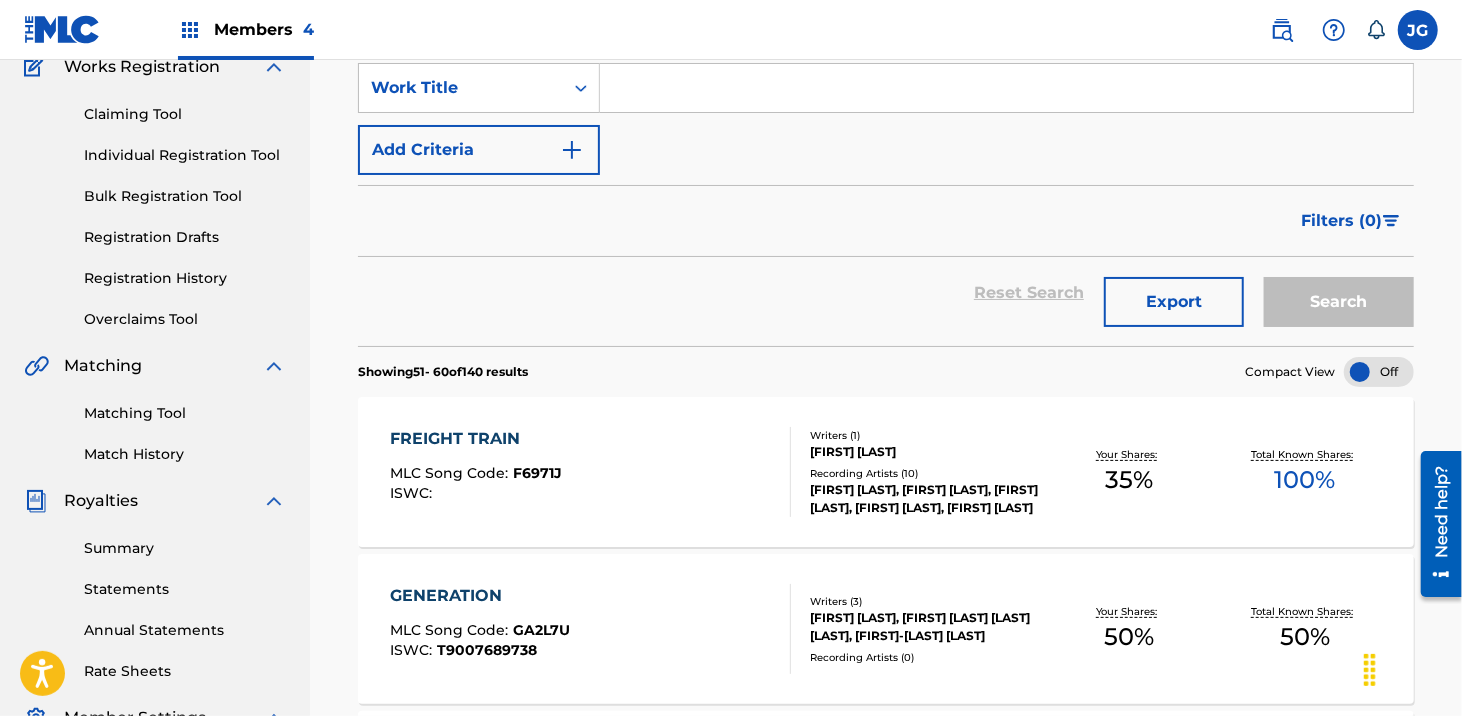 scroll, scrollTop: 122, scrollLeft: 0, axis: vertical 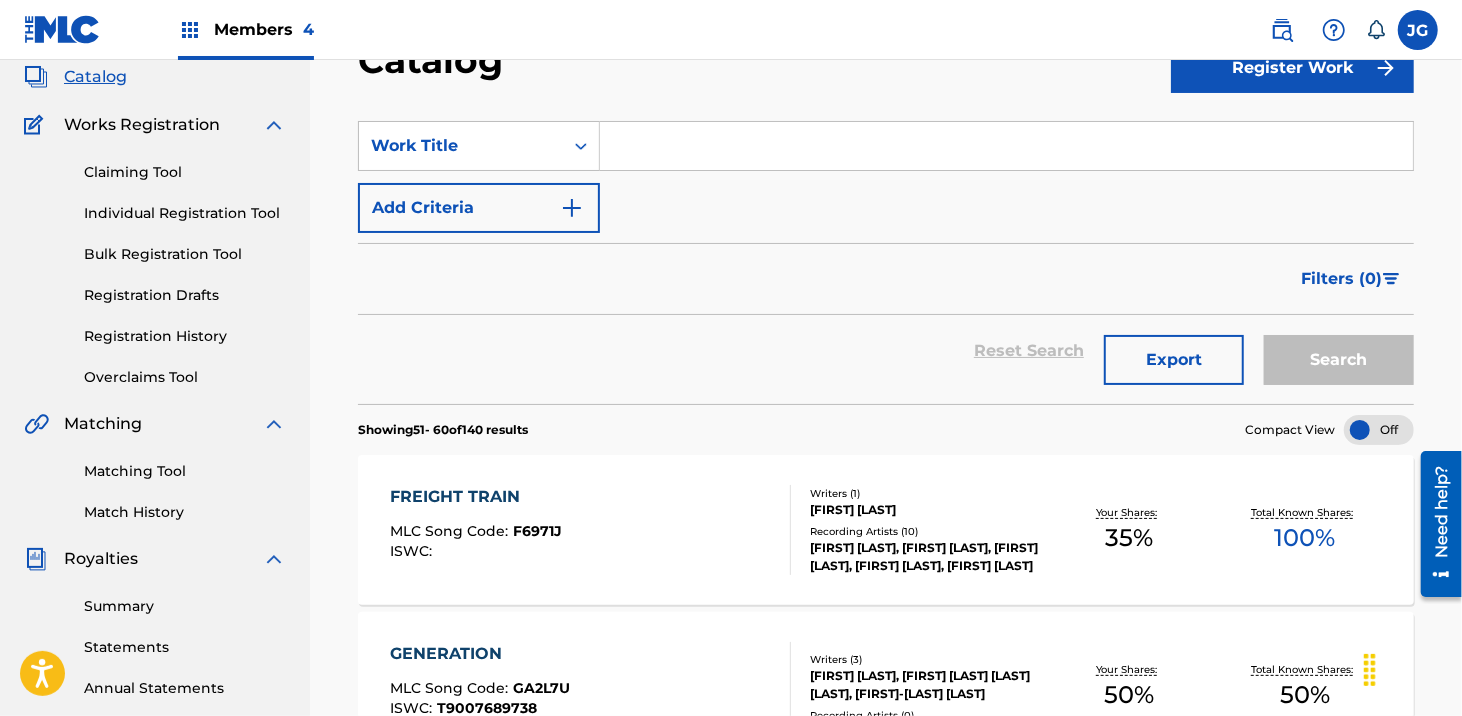 click on "FREIGHT TRAIN" at bounding box center (476, 497) 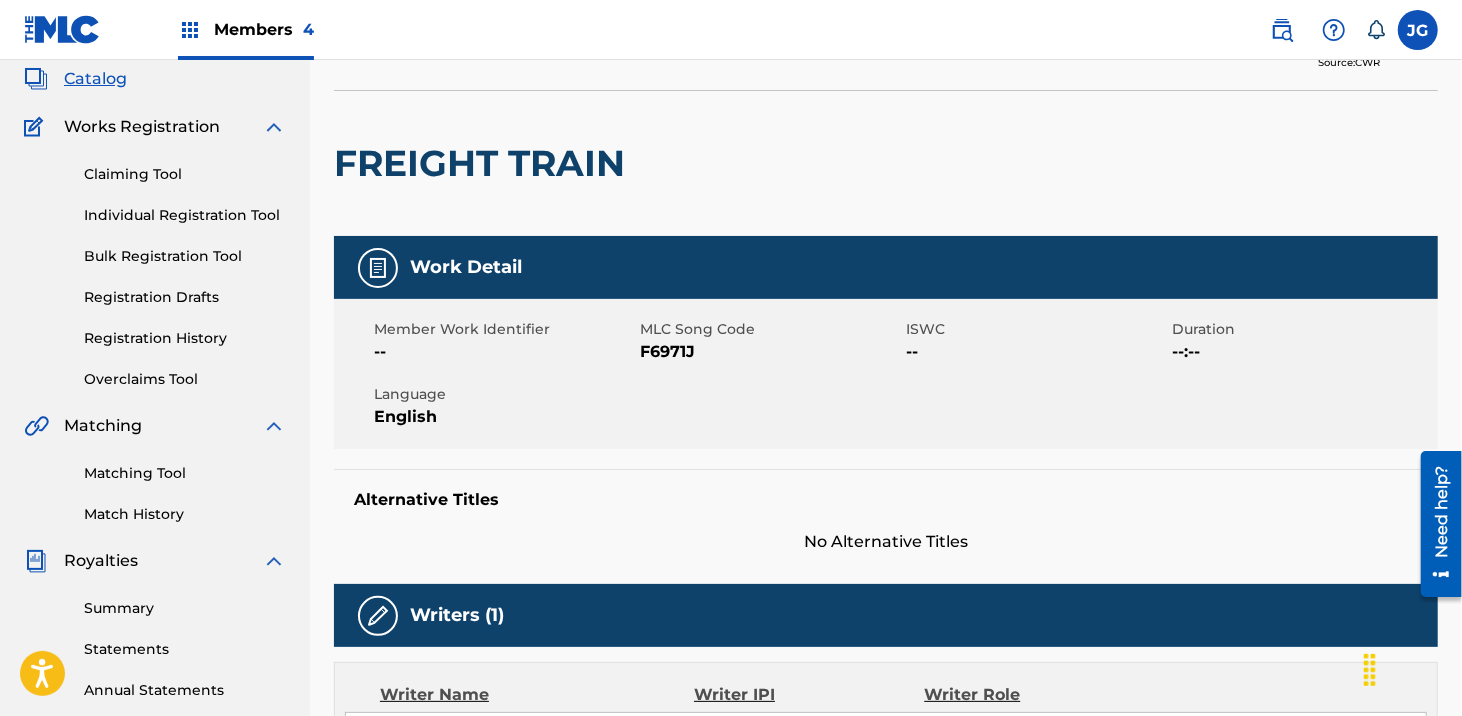scroll, scrollTop: 0, scrollLeft: 0, axis: both 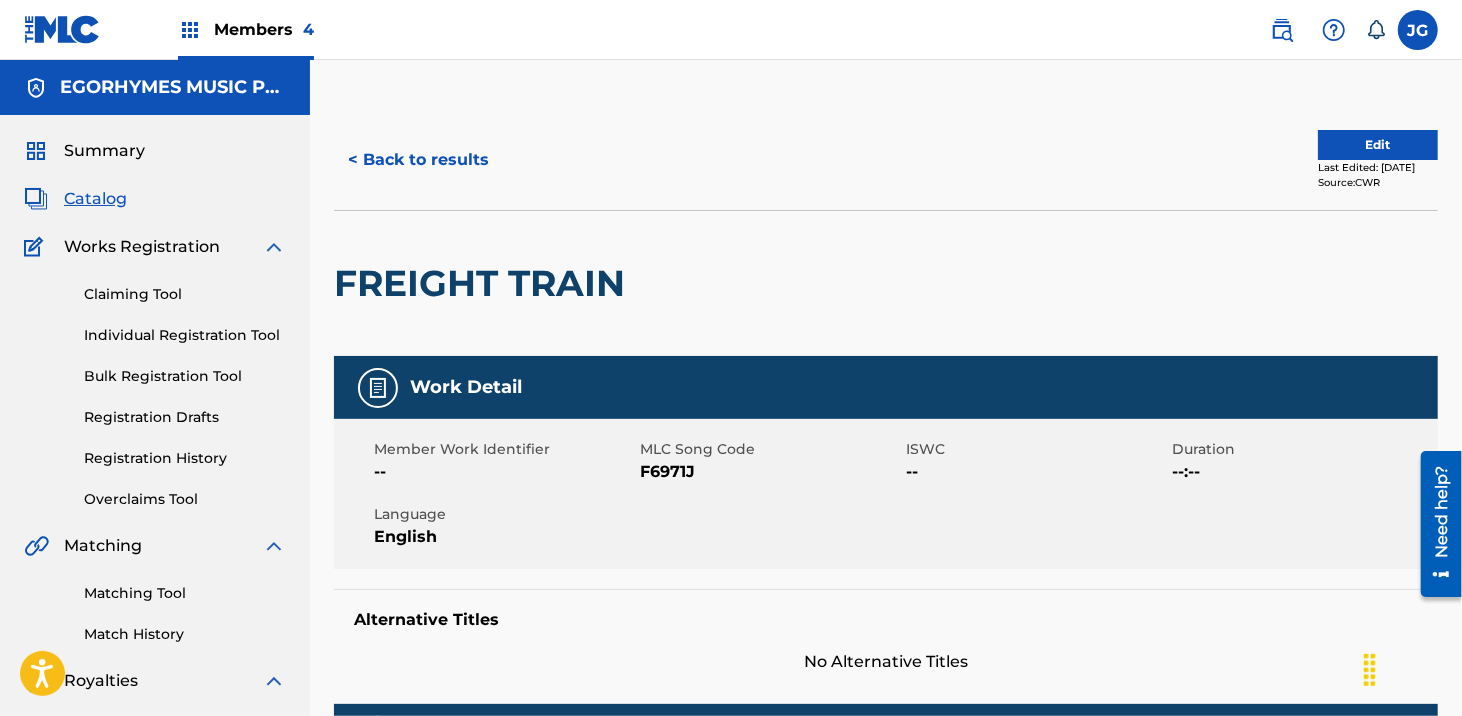 click on "< Back to results" at bounding box center (418, 160) 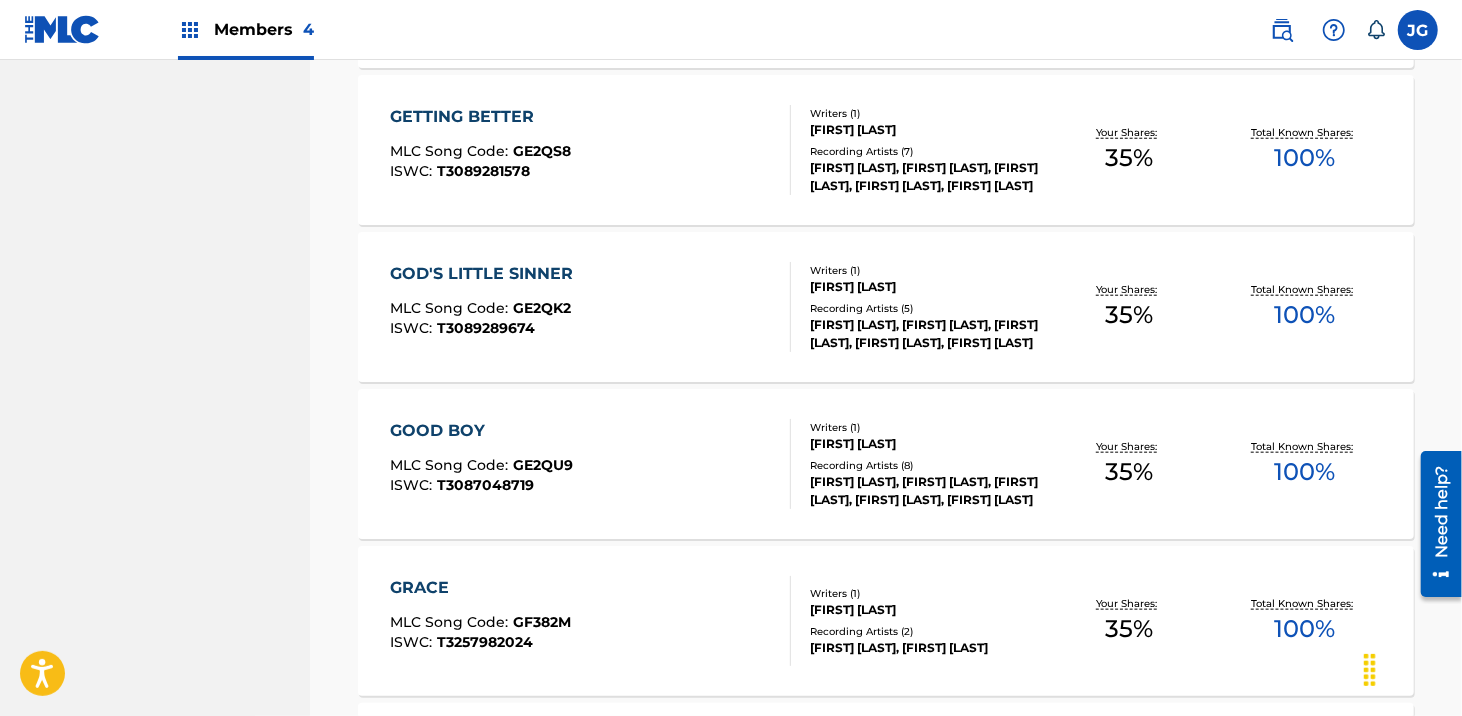 scroll, scrollTop: 1166, scrollLeft: 0, axis: vertical 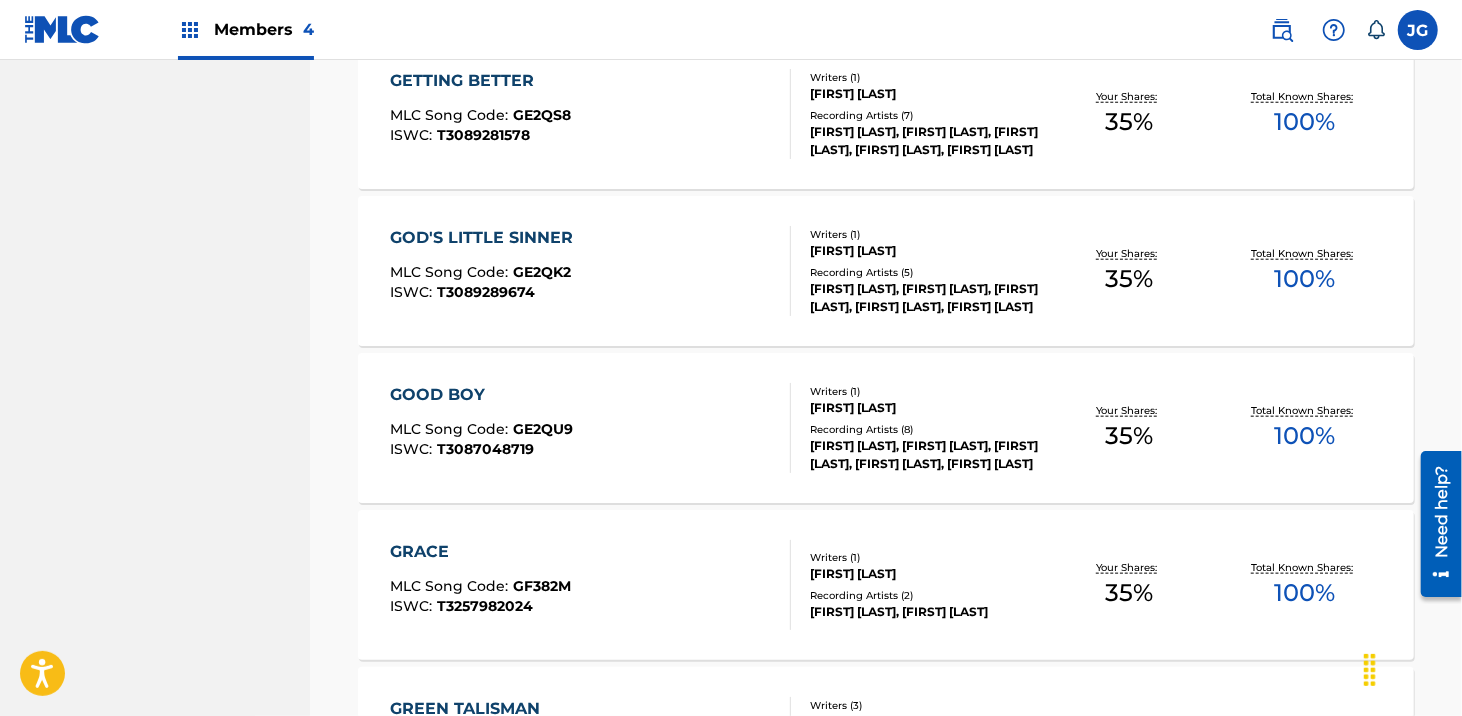 click on "EGORHYMES MUSIC PUBLISHING Summary Catalog Works Registration Claiming Tool Individual Registration Tool Bulk Registration Tool Registration Drafts Registration History Overclaims Tool Matching Matching Tool Match History Royalties Summary Statements Annual Statements Rate Sheets Member Settings Banking Information Member Information User Permissions Contact Information Member Benefits" at bounding box center (155, -15) 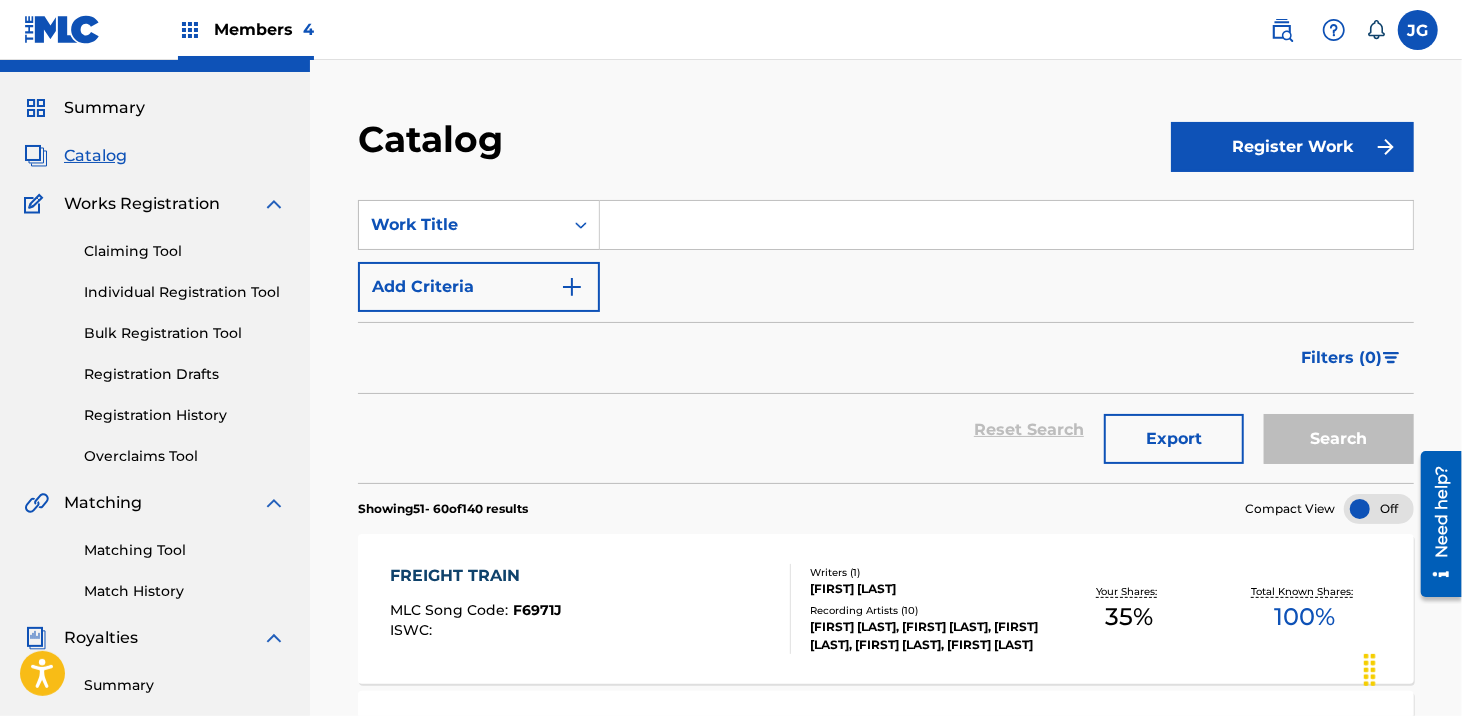 scroll, scrollTop: 0, scrollLeft: 0, axis: both 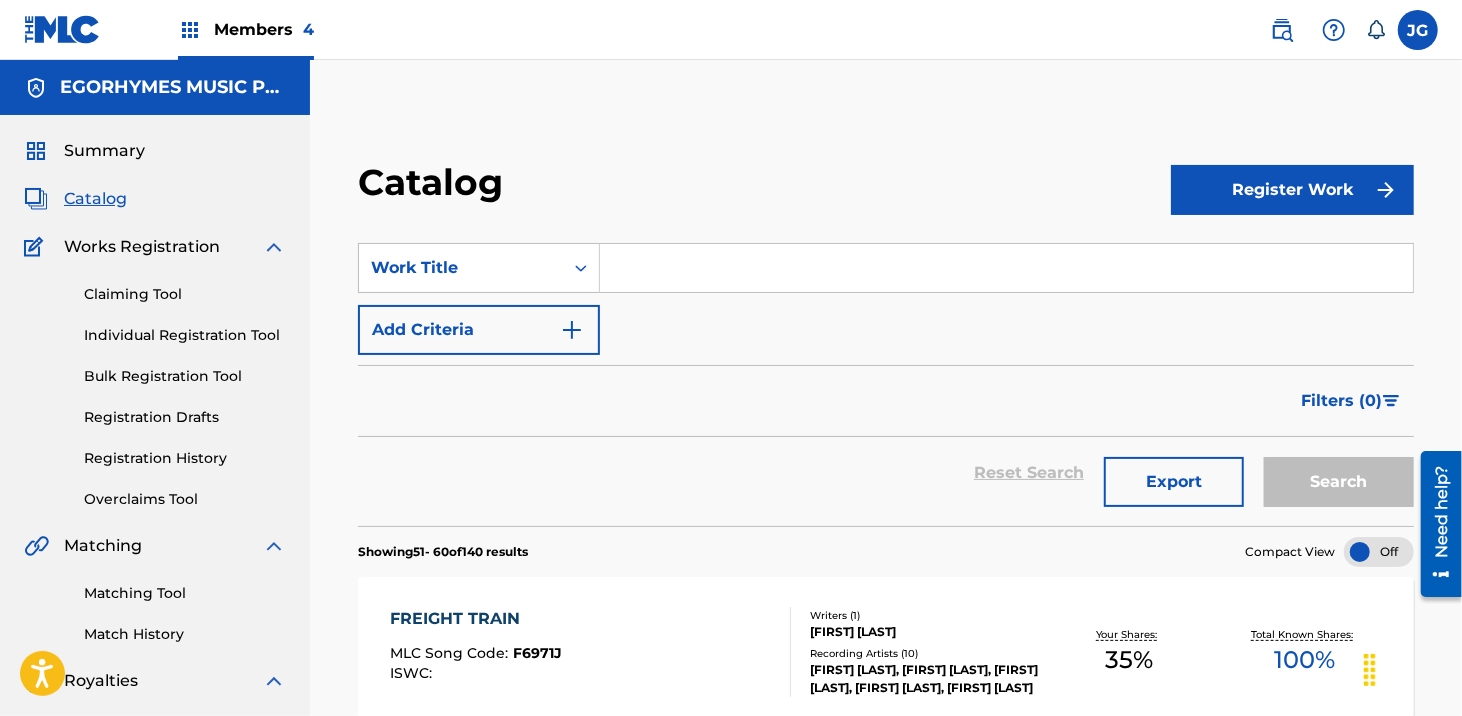click on "Catalog Register Work SearchWithCriteria3644713c-3b15-400d-8e92-edf5154420fa Work Title Add Criteria Filter Hold Filters Overclaim   Dispute   Remove Filters Apply Filters Filters ( 0 ) Reset Search Export Search Showing  51  -   60  of  140   results   Compact View FREIGHT TRAIN MLC Song Code : F6971J ISWC : Writers ( 1 ) [FIRST] [LAST] Recording Artists ( 10 ) [FIRST] [LAST], [FIRST] [LAST], [FIRST] [LAST], [FIRST] [LAST], [FIRST] [LAST] Your Shares: 35 % Total Known Shares: 100 % GENERATION MLC Song Code : GA2L7U ISWC : T9007689738 Writers ( 3 ) [FIRST] [LAST], [FIRST] [LAST] [LAST] [LAST], [FIRST]-[LAST] [LAST] Recording Artists ( 0 ) Your Shares: 50 % Total Known Shares: 50 % GENUINE ARTIFICIAL MLC Song Code : GE2JAA ISWC : T3108777744 Writers ( 1 ) [FIRST] [LAST] Recording Artists ( 5 ) [FIRST] [LAST], [FIRST] [LAST], [FIRST] [LAST], [FIRST] [LAST], [FIRST] [LAST] Your Shares: 35 % Total Known Shares: 100 % GETAWAY MLC Song Code : G7147P ISWC : Writers ( 1 ) [FIRST] [LAST] Recording Artists ( 7 ) Your Shares: 35 % Total Known Shares: %" at bounding box center (886, 1176) 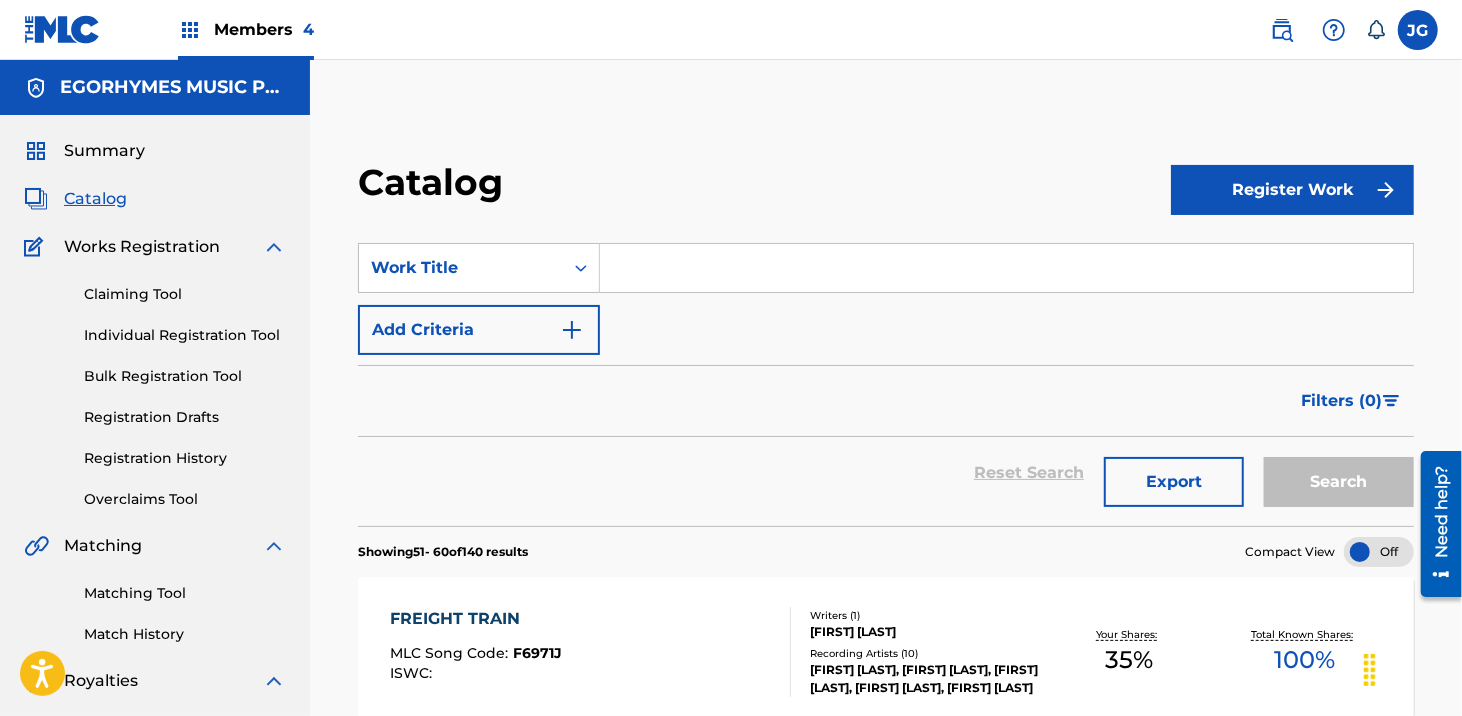 click at bounding box center [1006, 268] 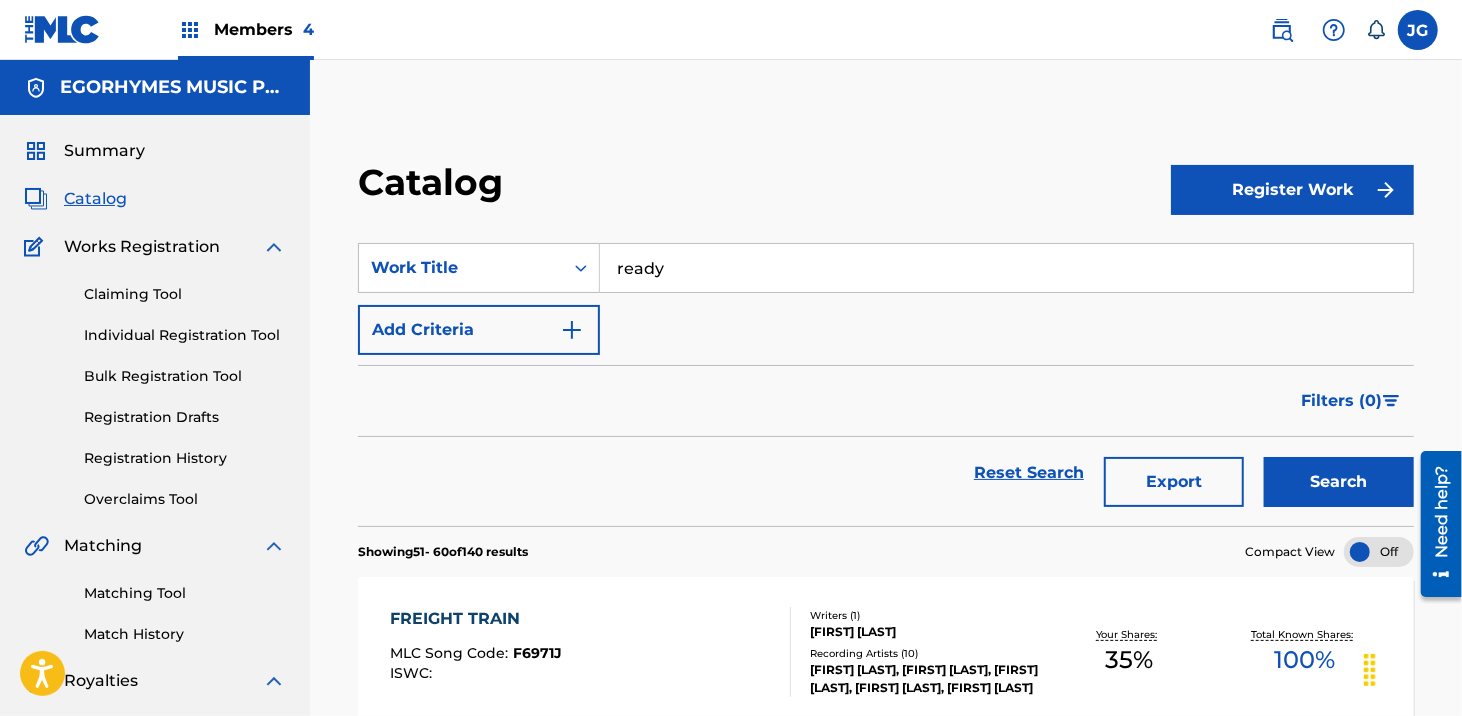 type on "ready" 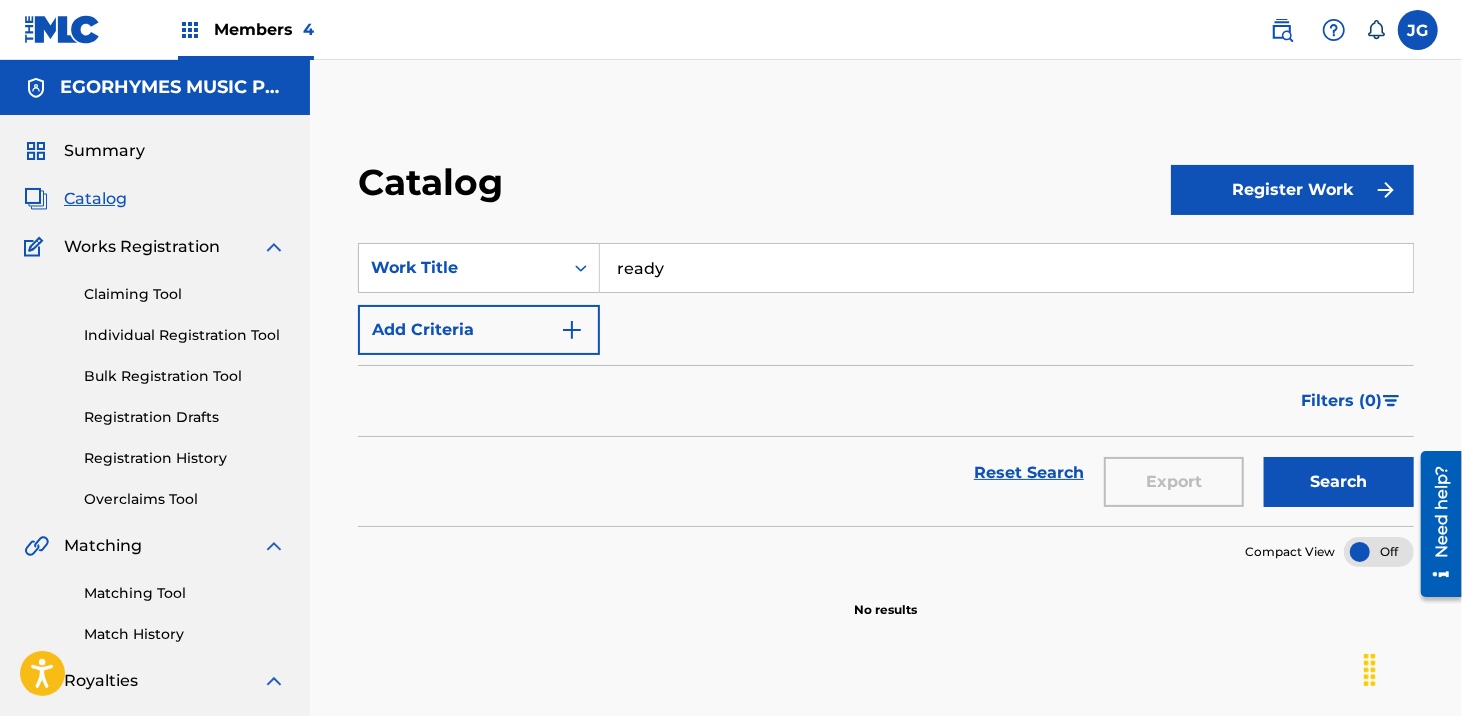 click on "Catalog" at bounding box center (764, 189) 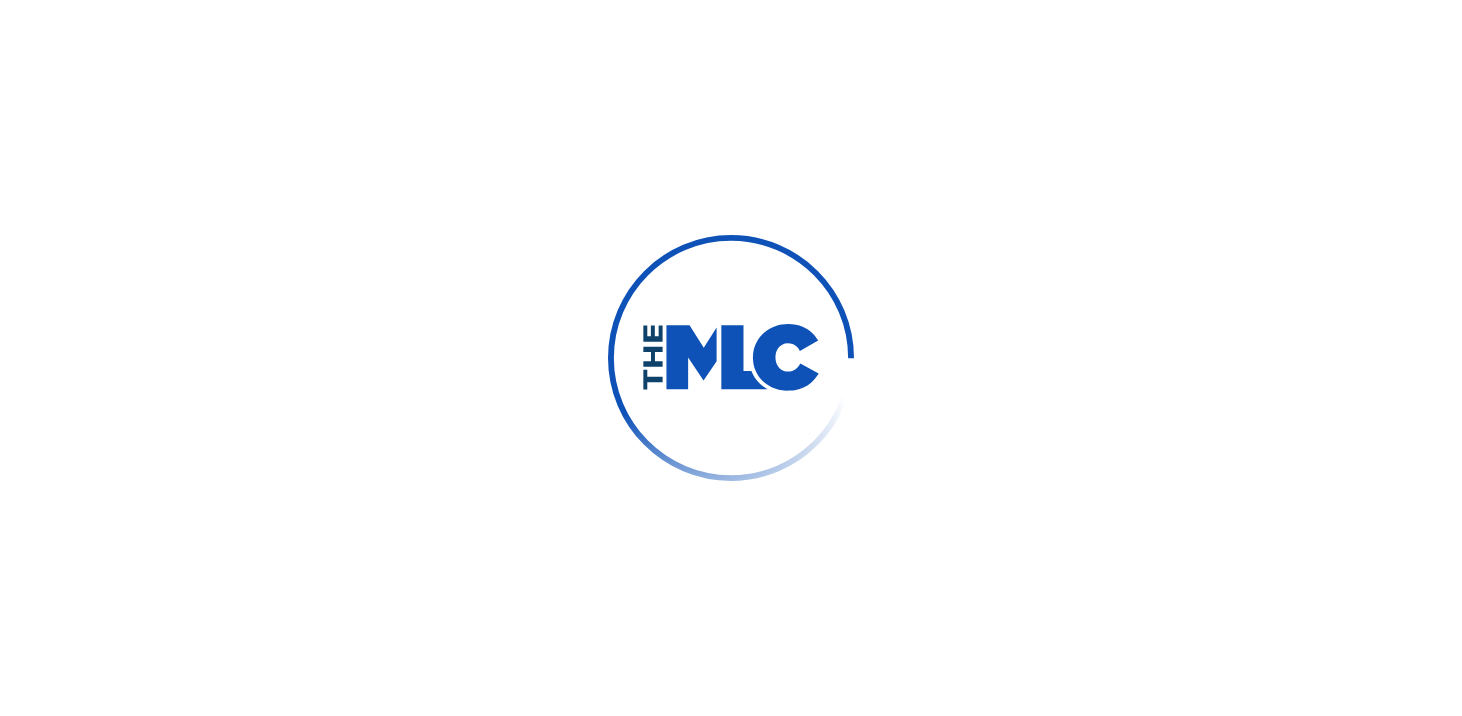 scroll, scrollTop: 0, scrollLeft: 0, axis: both 